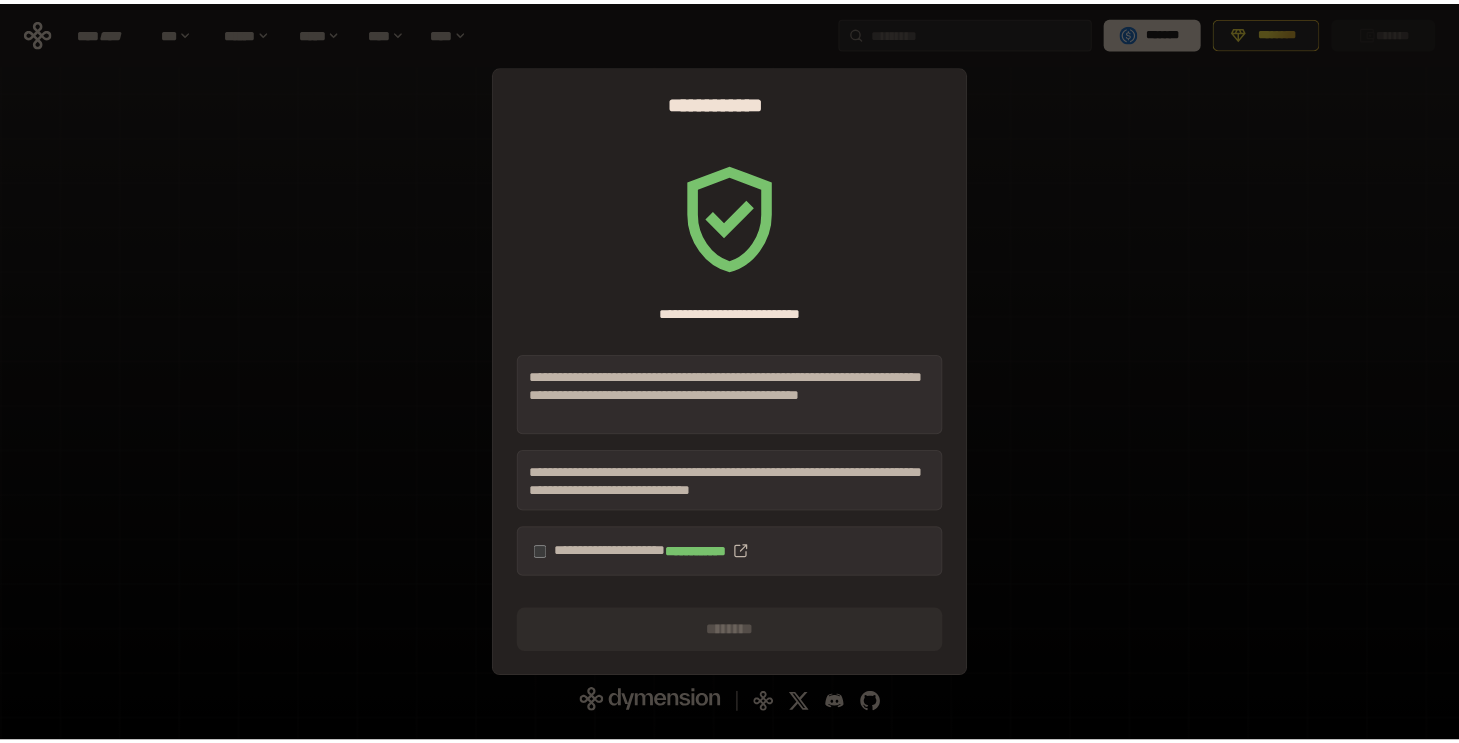 scroll, scrollTop: 0, scrollLeft: 0, axis: both 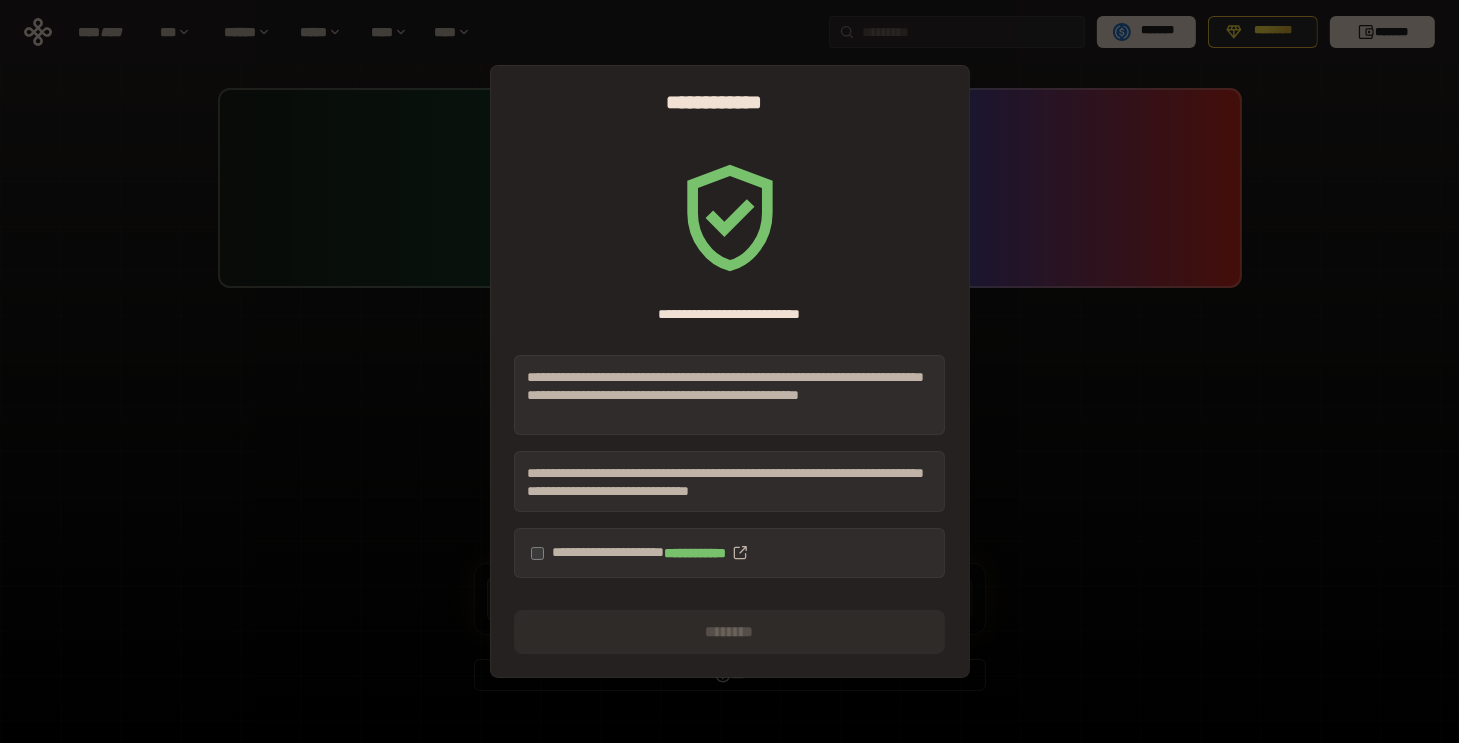 click on "**********" at bounding box center [729, 553] 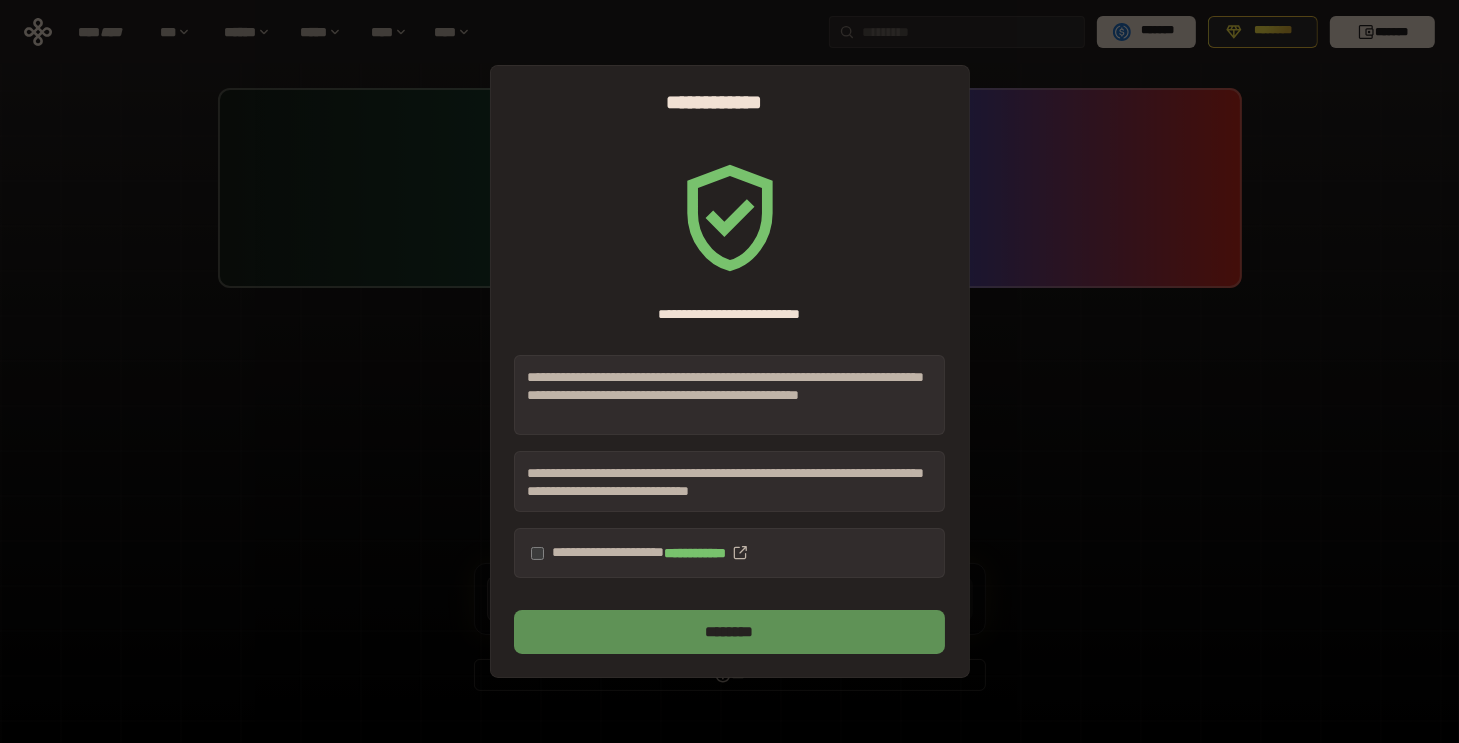 click on "********" at bounding box center [729, 632] 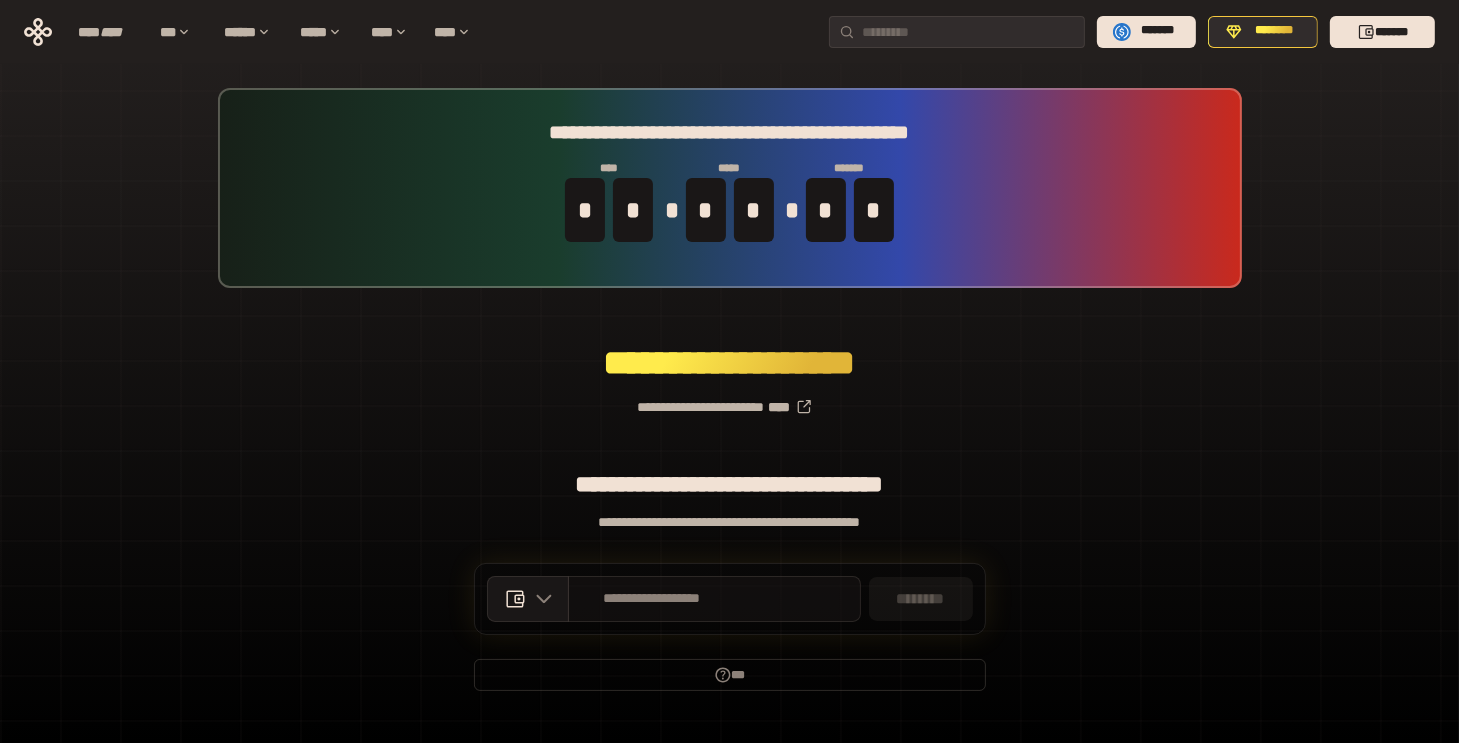 click on "**********" at bounding box center [652, 599] 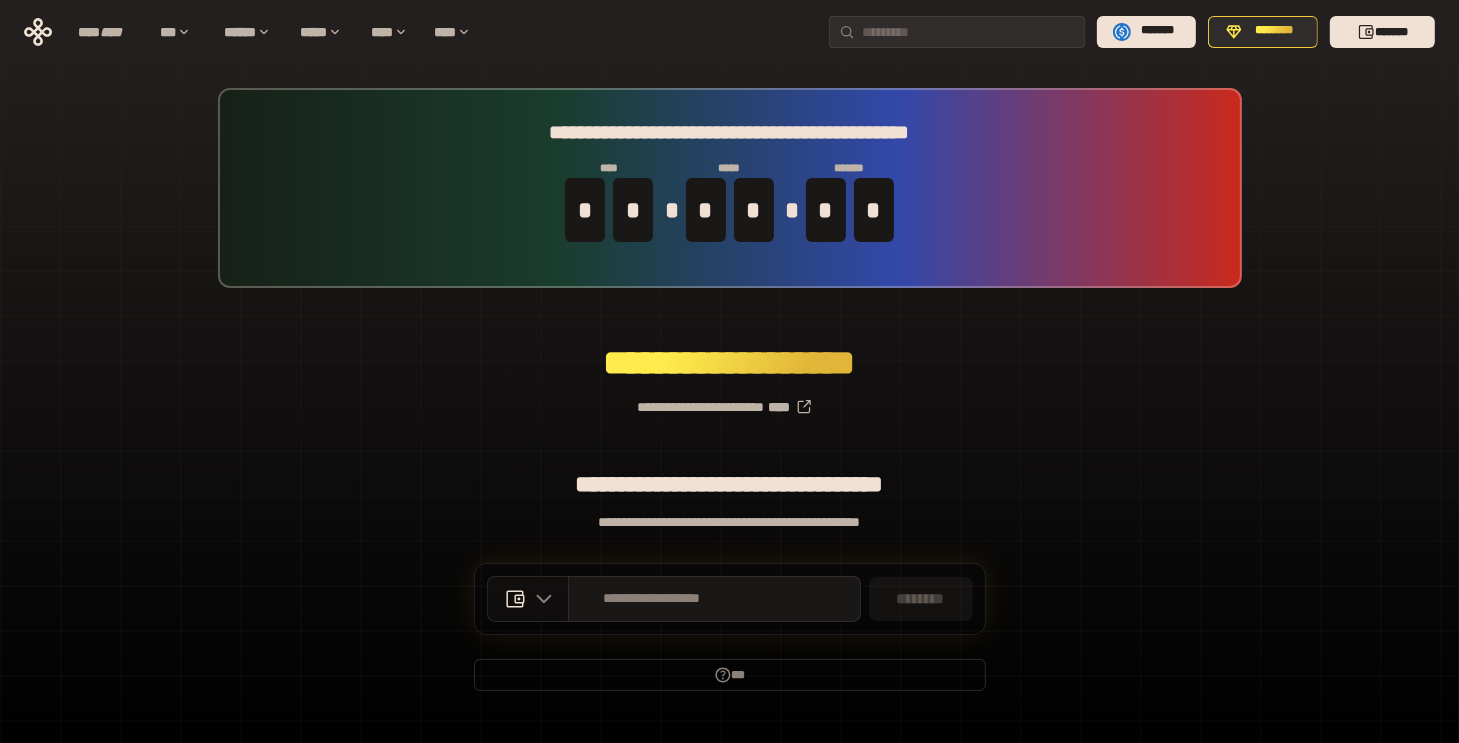 click 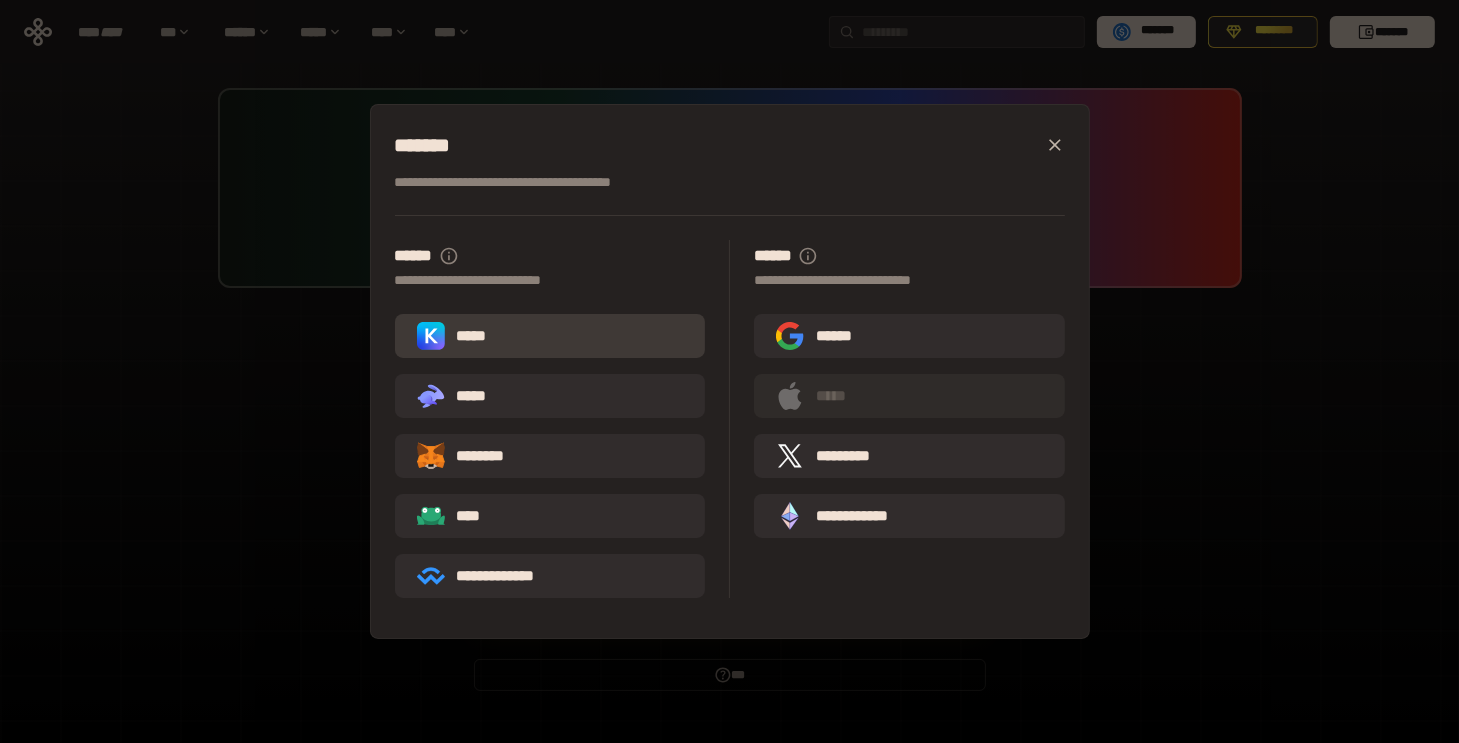 click on "*****" at bounding box center [550, 336] 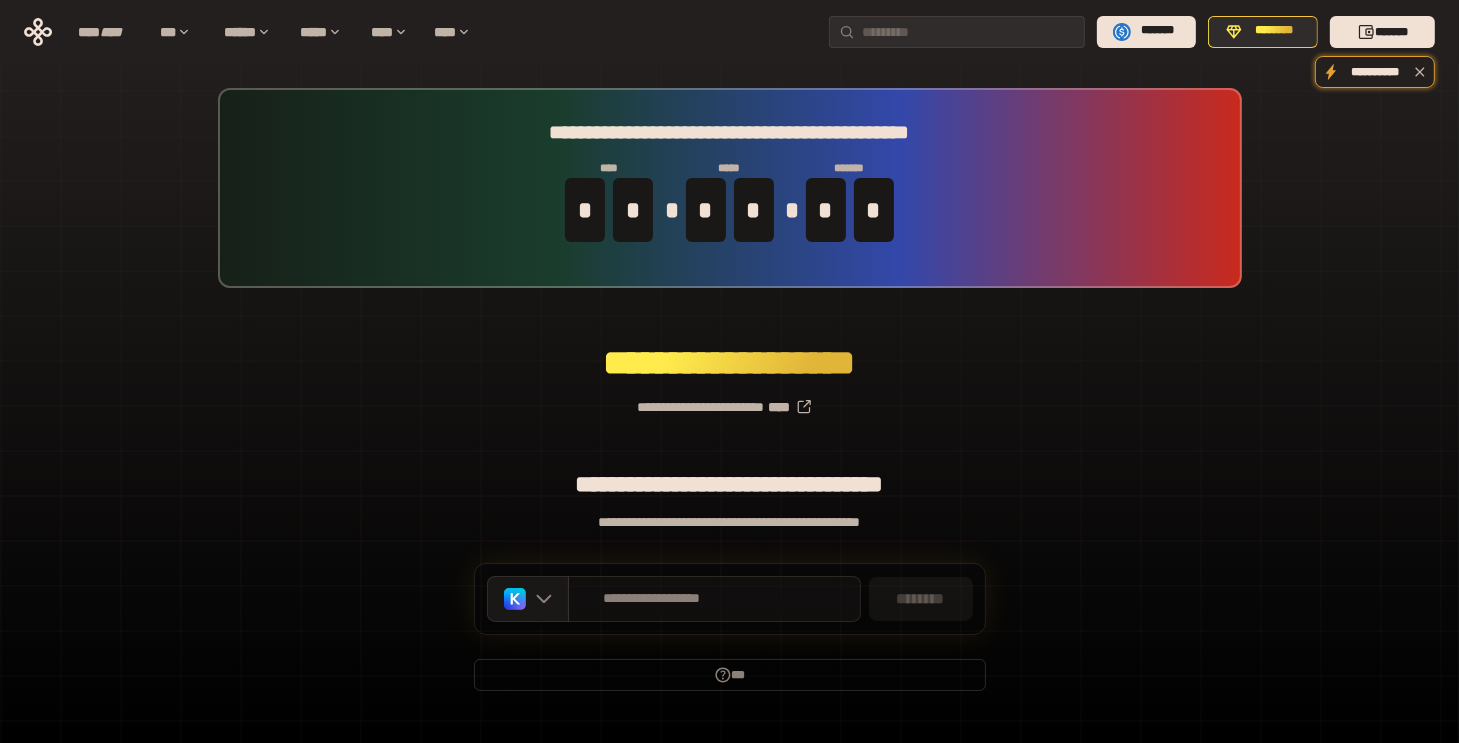 click on "**********" at bounding box center [714, 599] 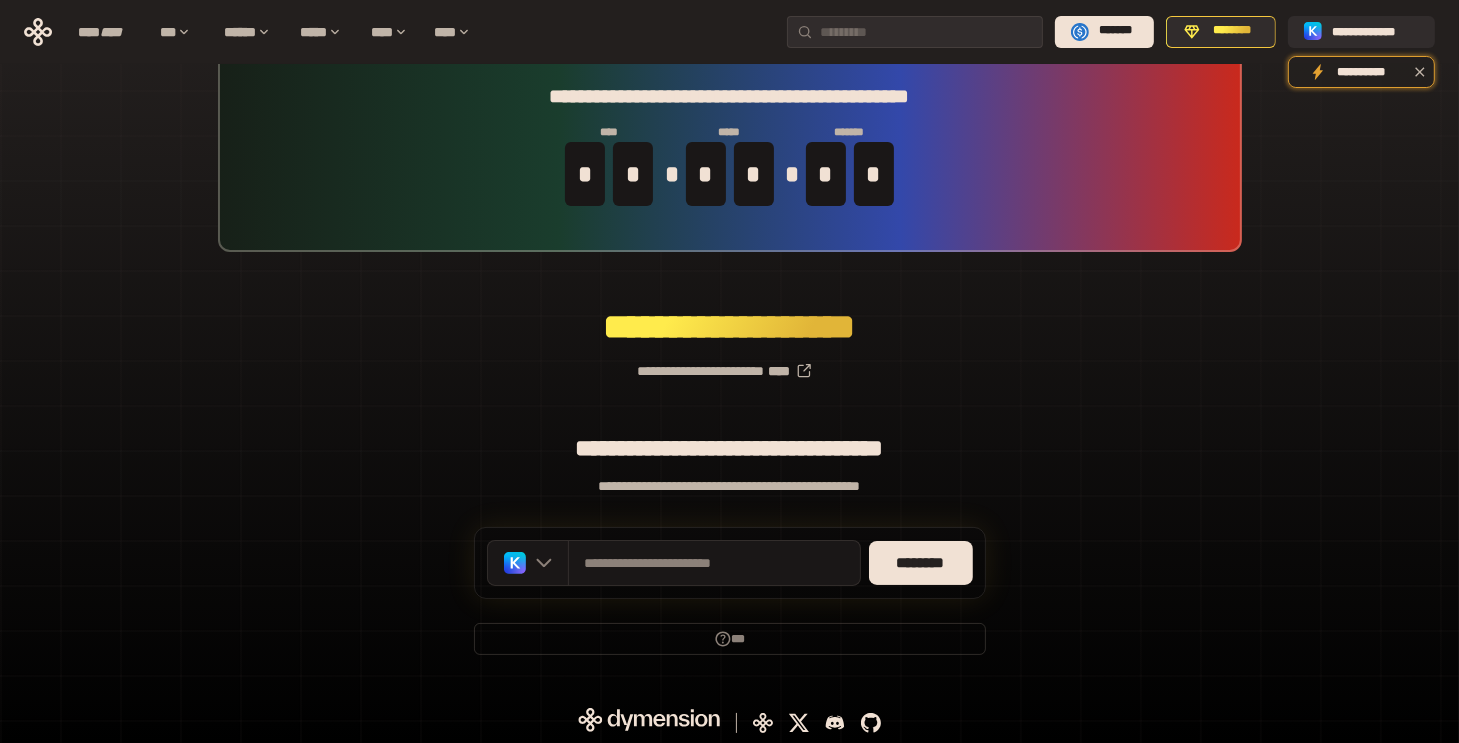 scroll, scrollTop: 39, scrollLeft: 0, axis: vertical 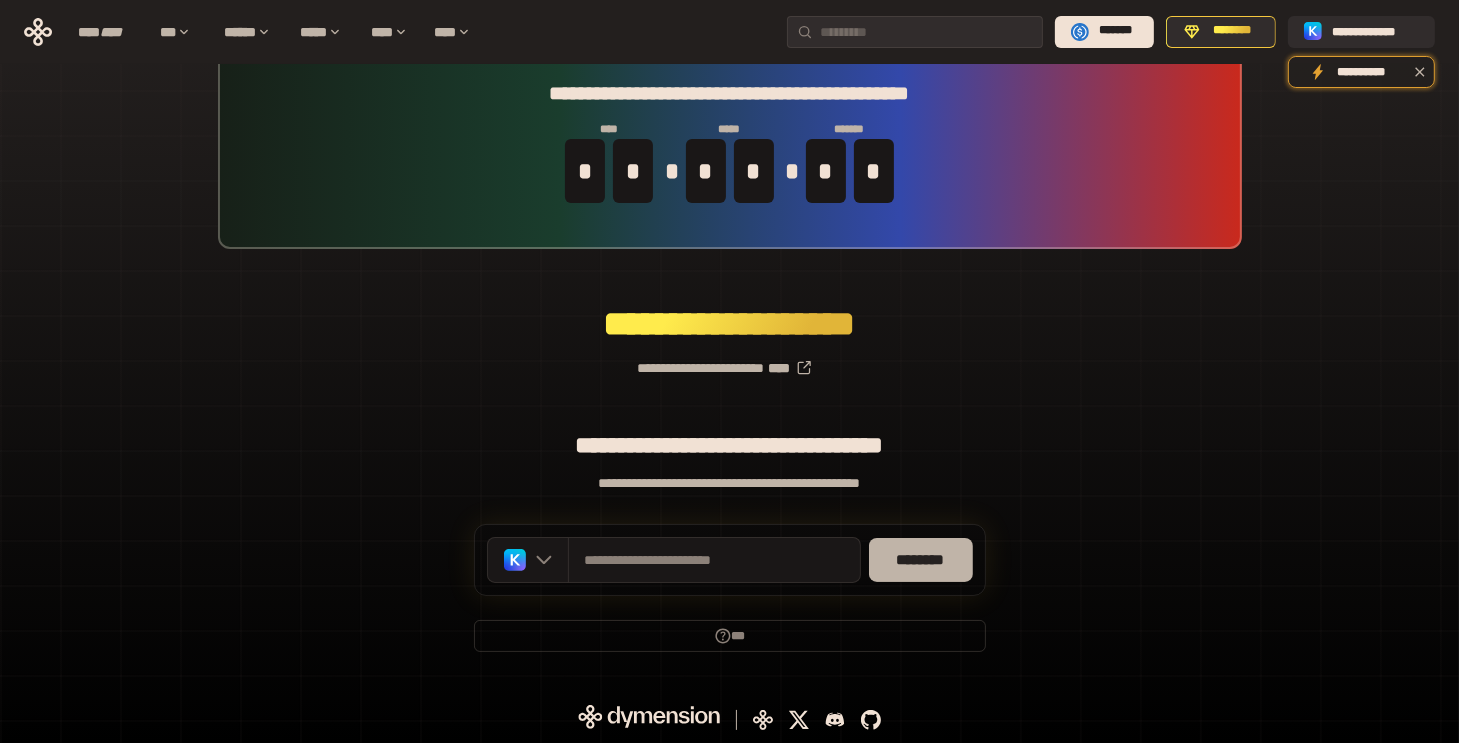 click on "********" at bounding box center (921, 560) 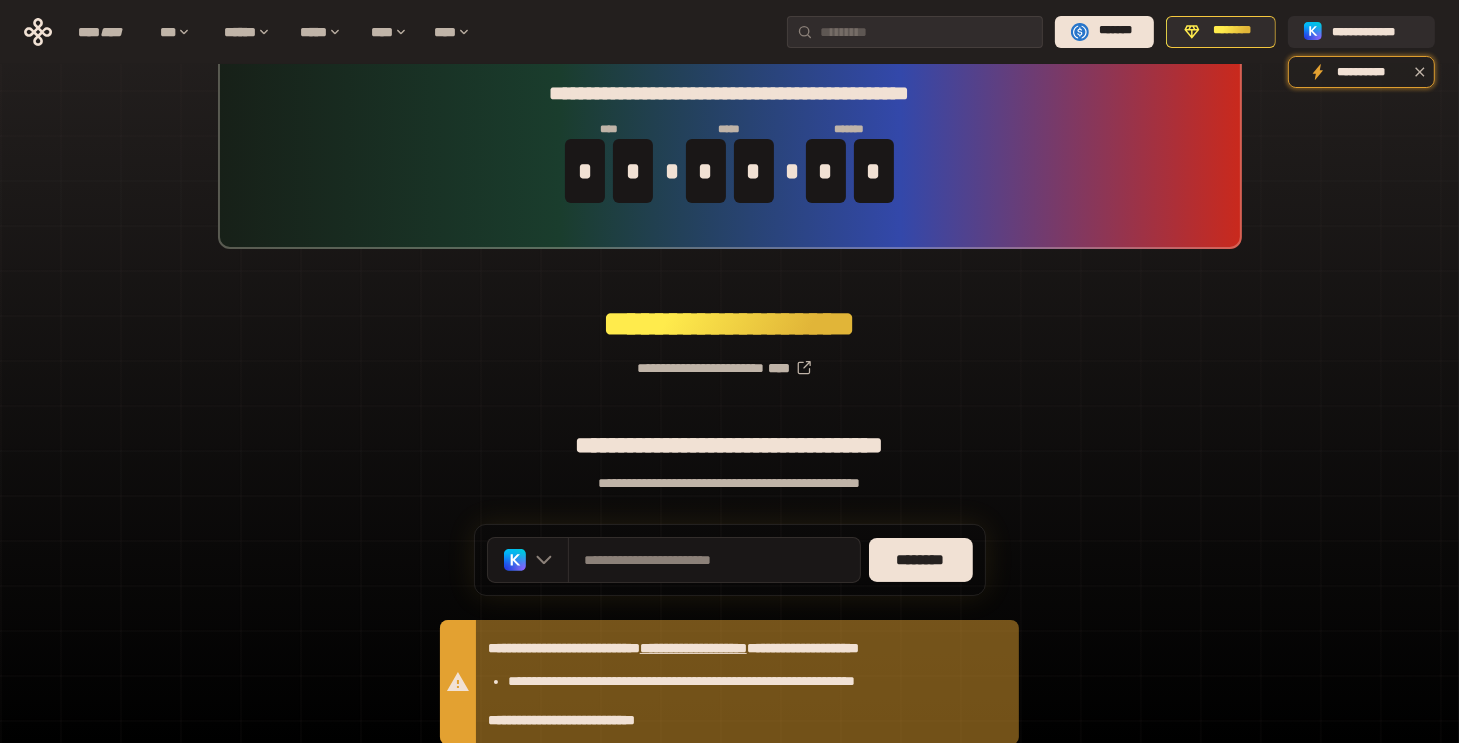 click on "**********" at bounding box center [729, 435] 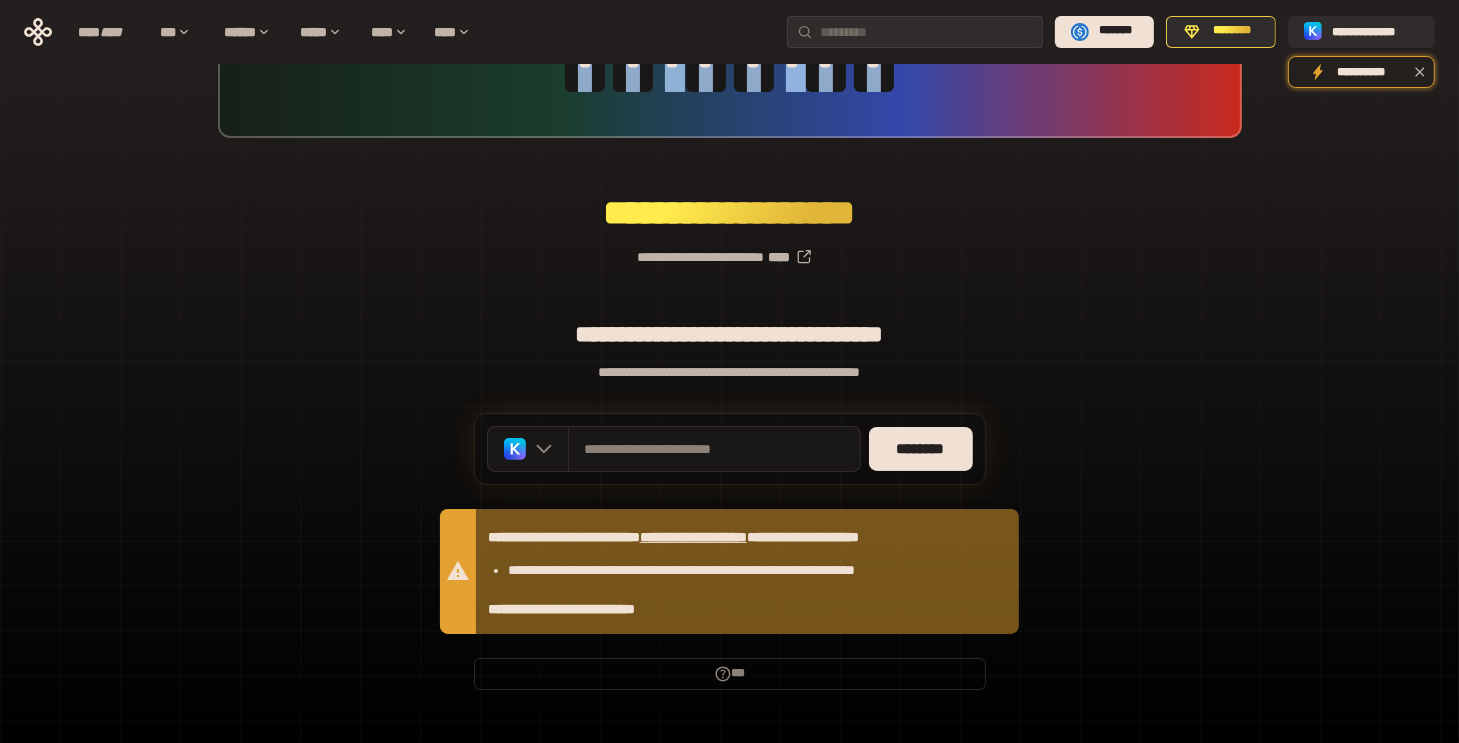 scroll, scrollTop: 176, scrollLeft: 0, axis: vertical 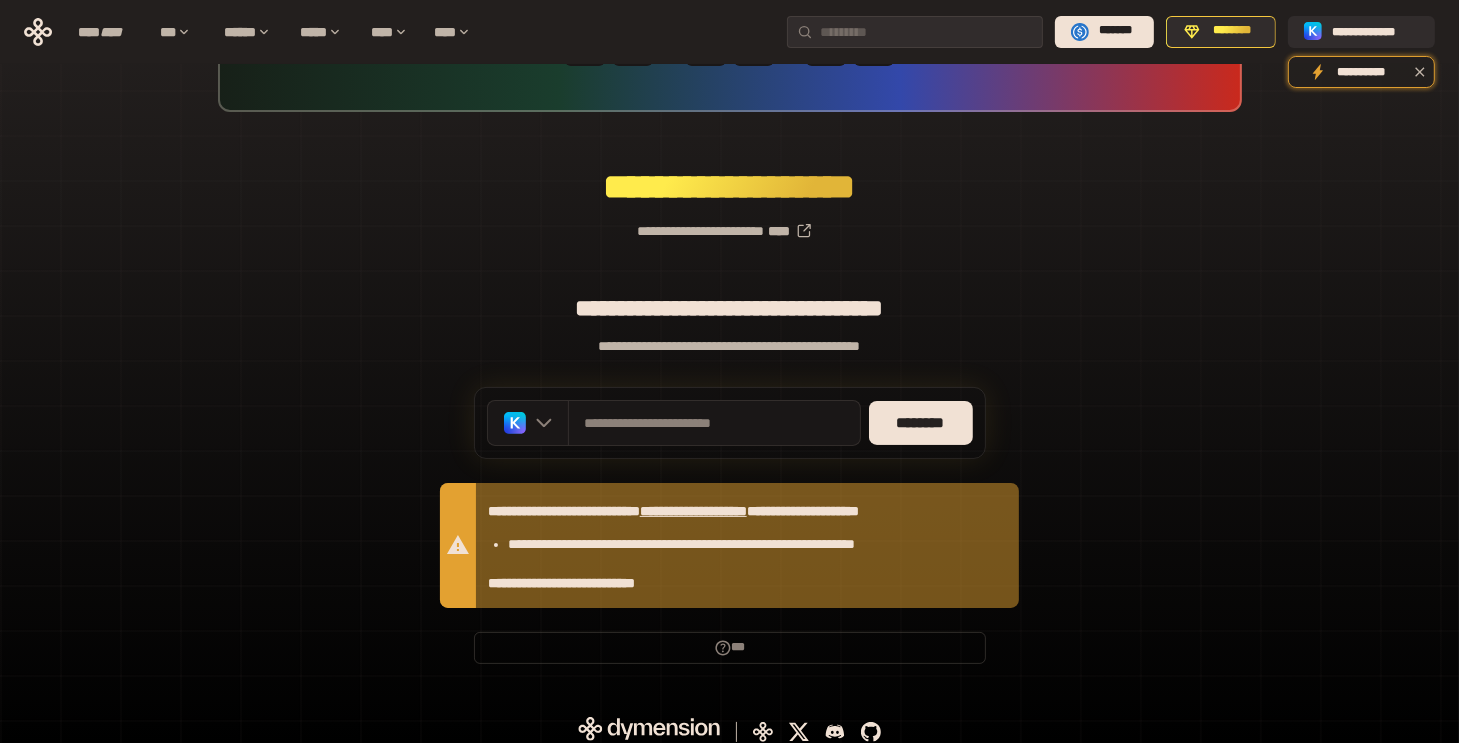 click on "**********" at bounding box center (729, 298) 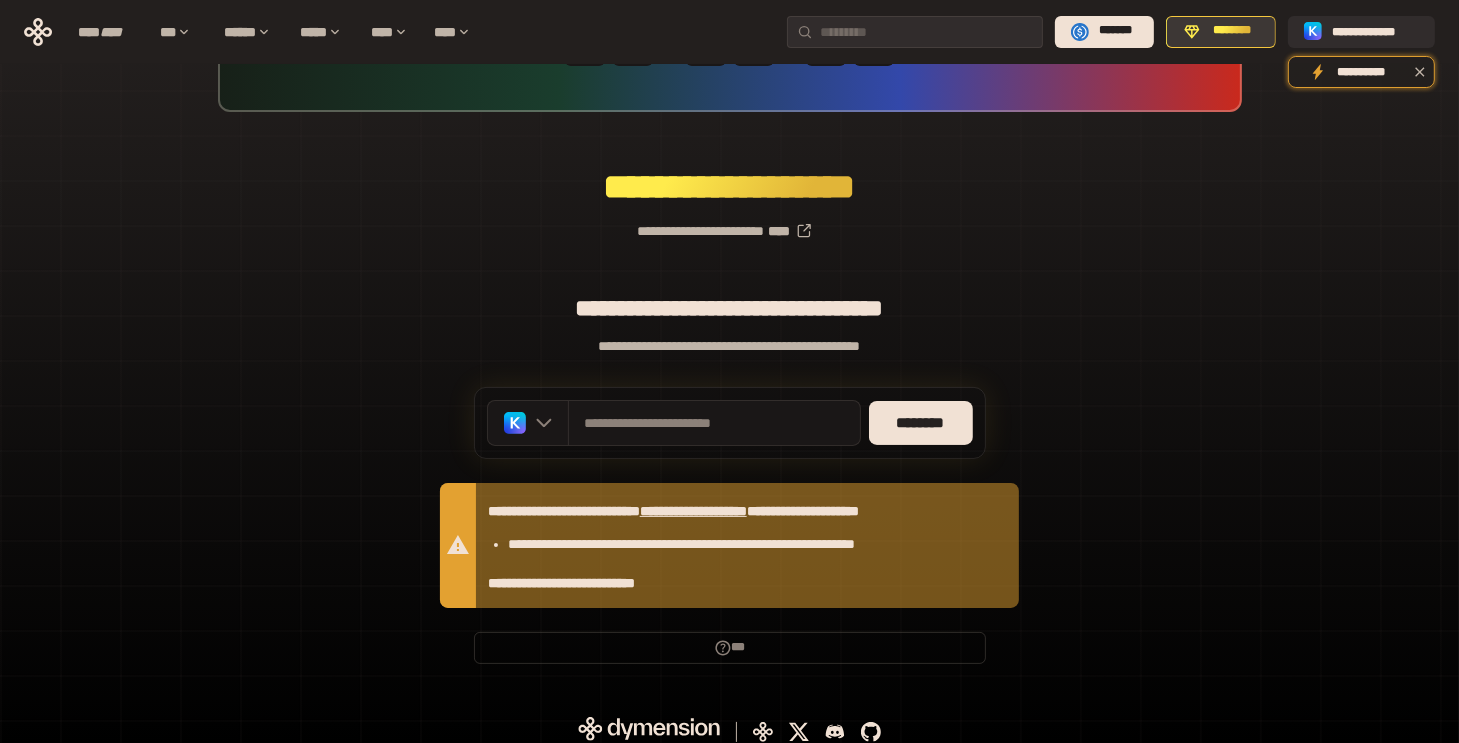 click on "********" at bounding box center (1232, 31) 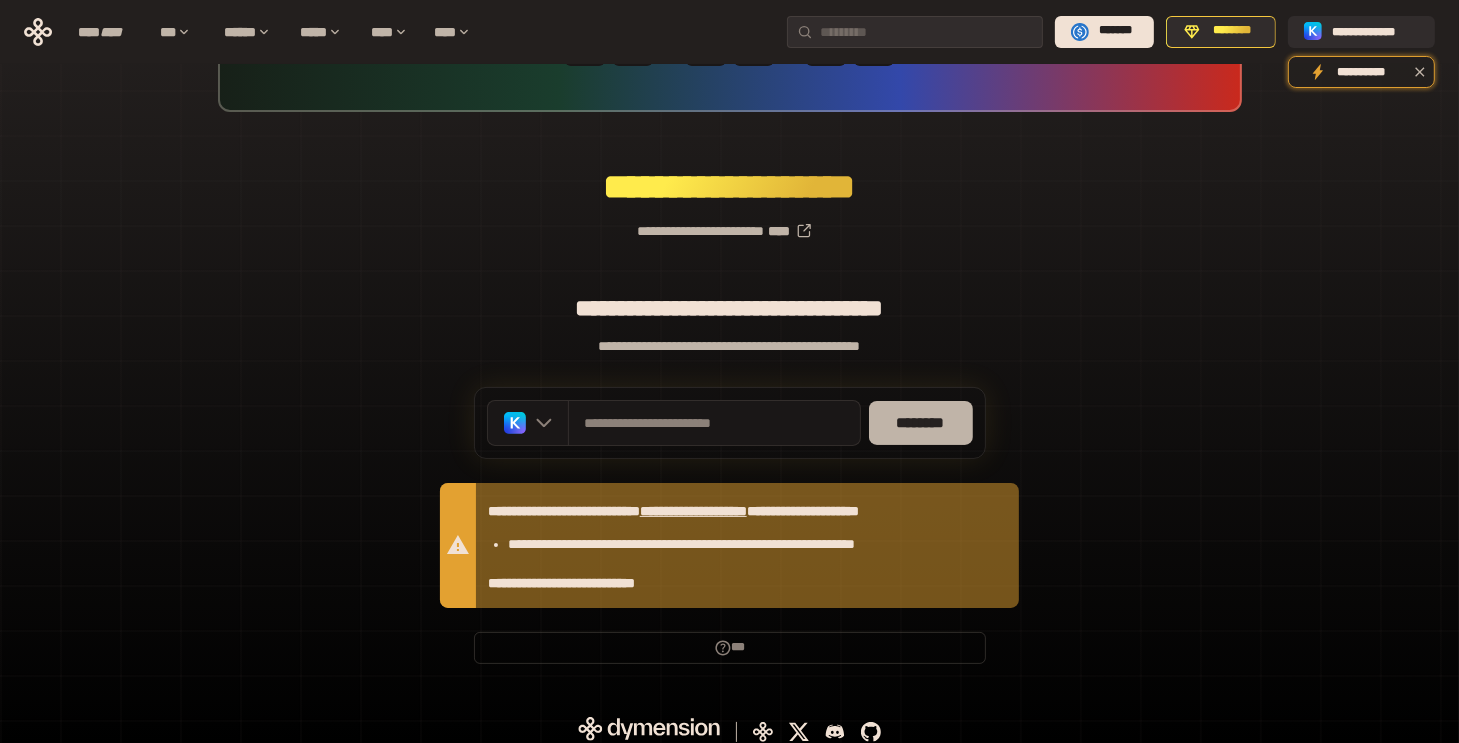 click on "********" at bounding box center [921, 423] 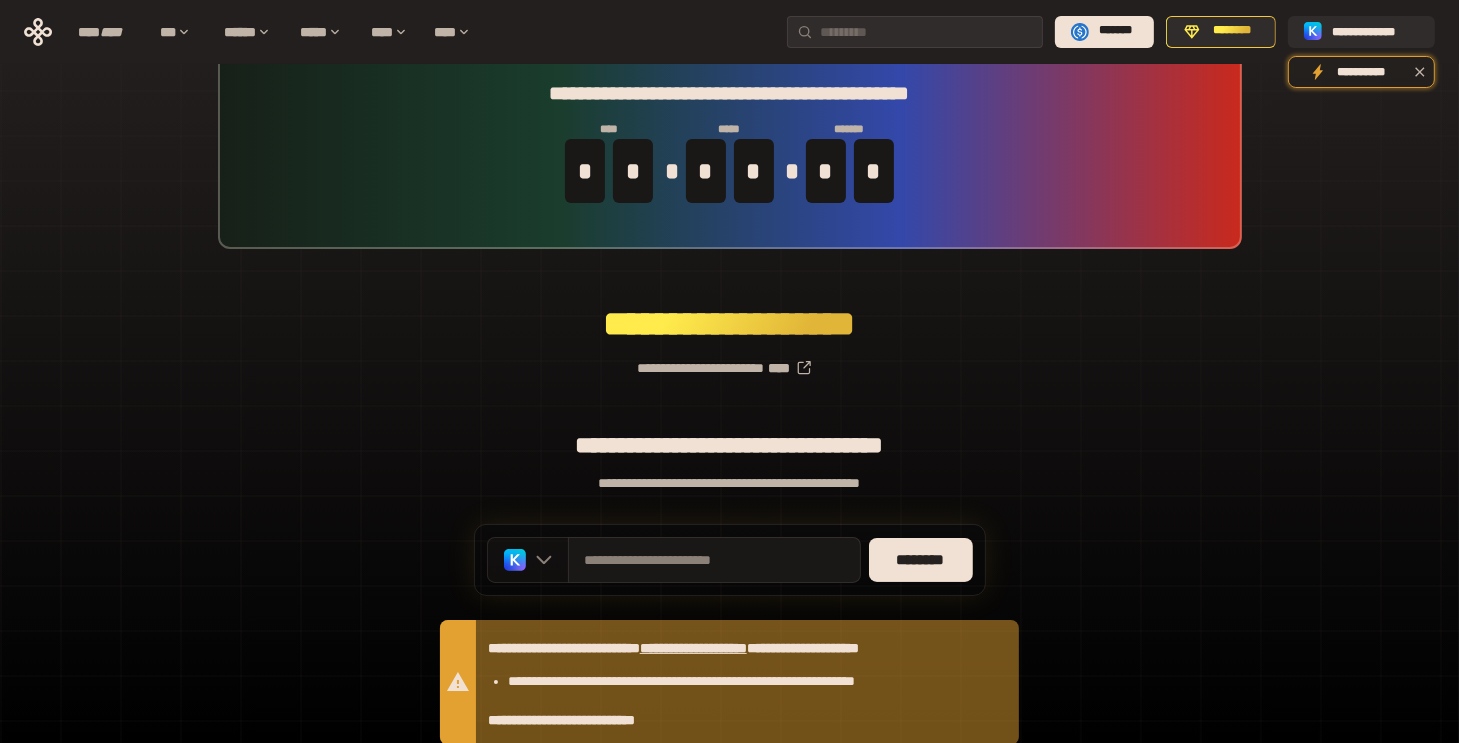 scroll, scrollTop: 176, scrollLeft: 0, axis: vertical 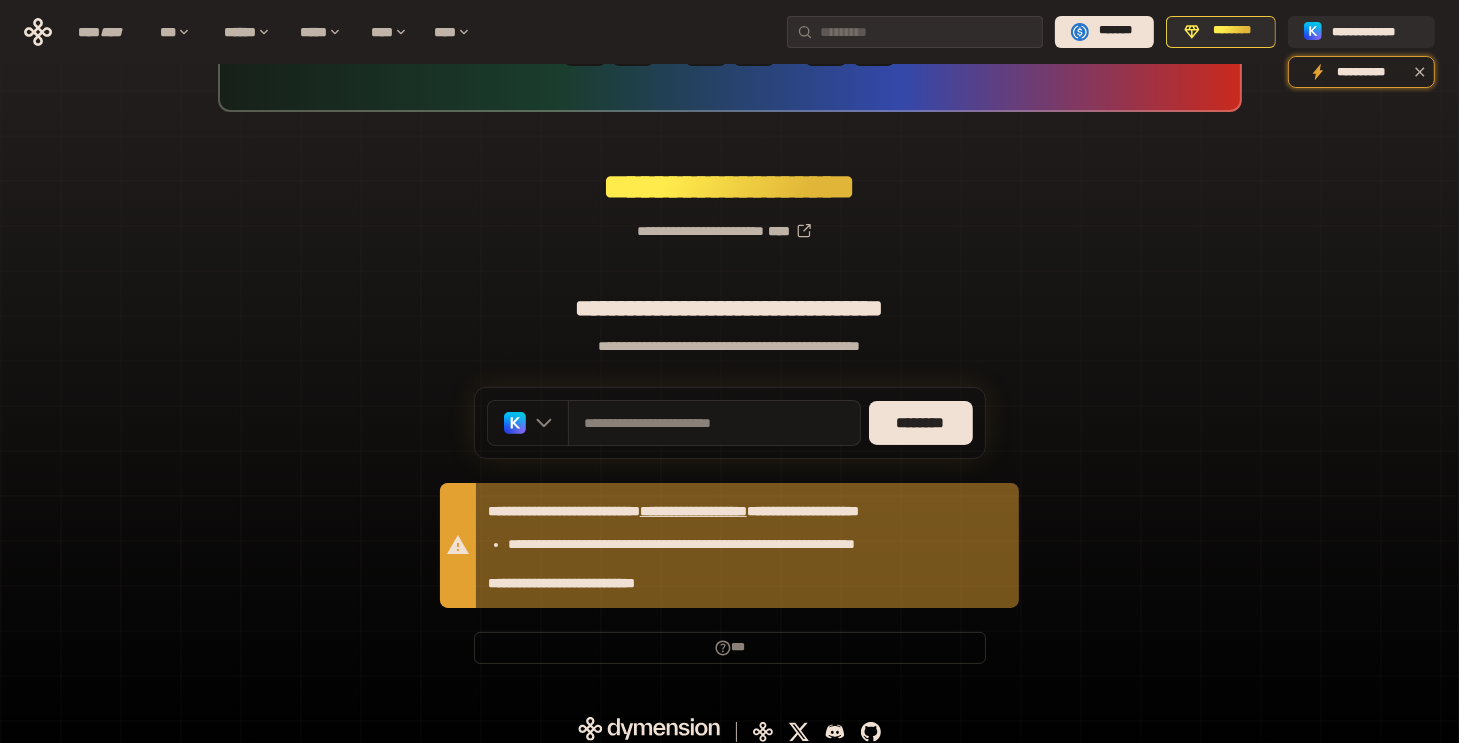 click at bounding box center (528, 423) 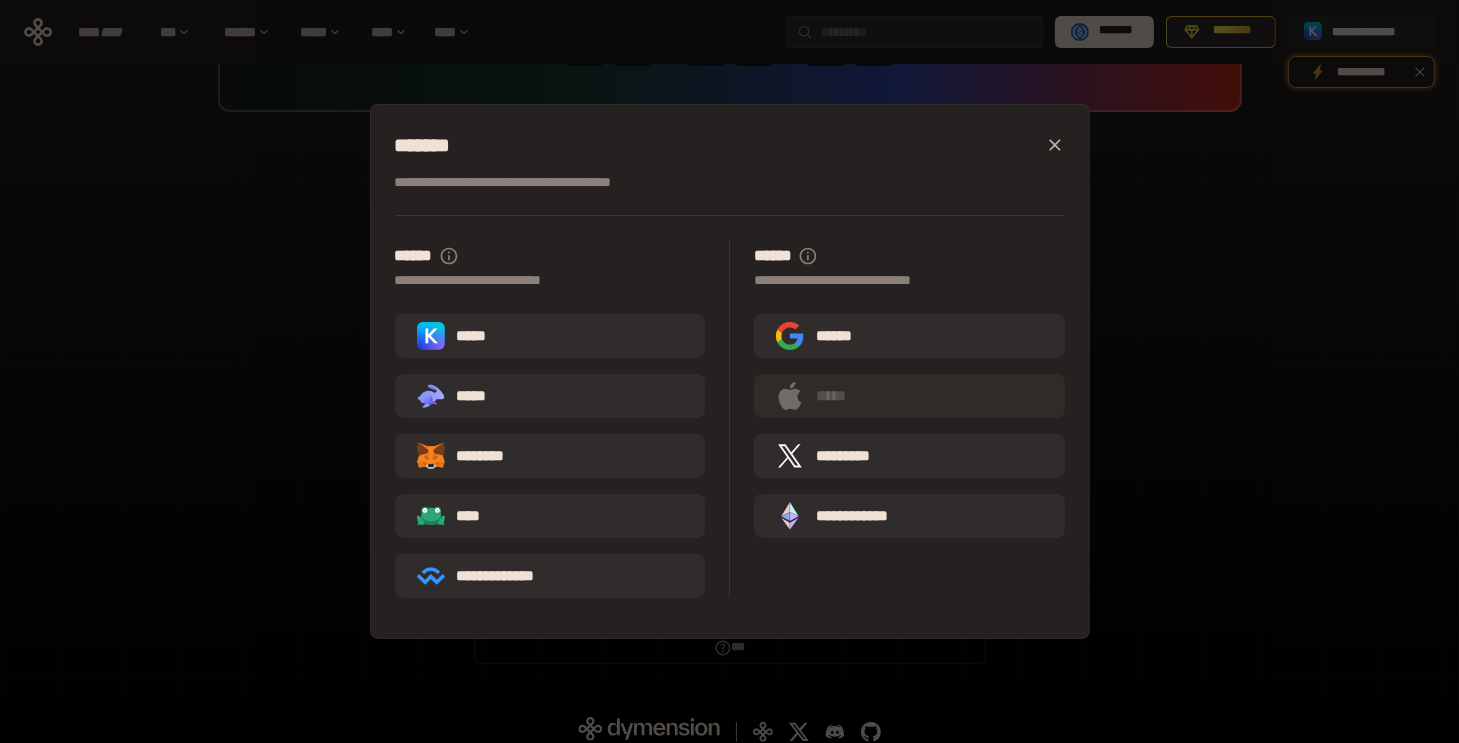 click on "******" at bounding box center [909, 256] 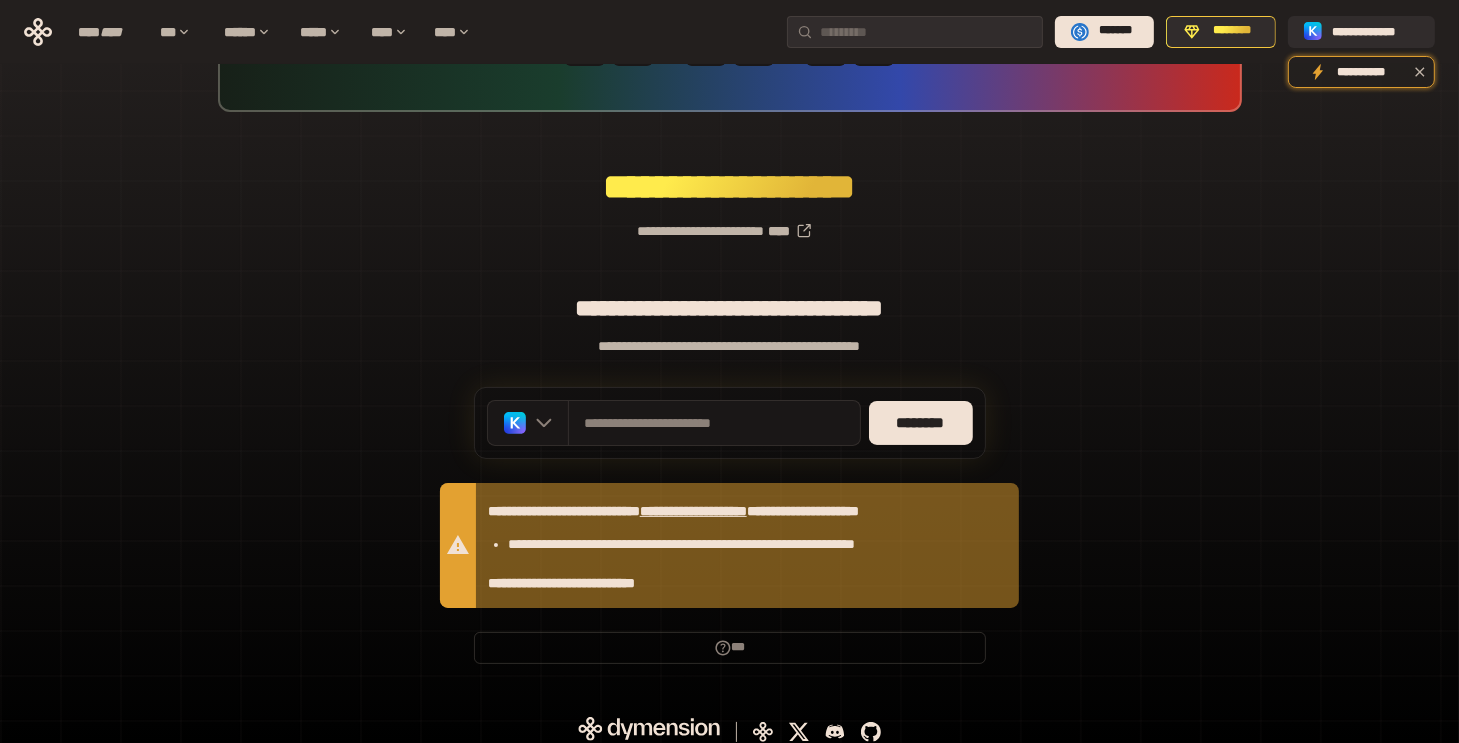 click on "**********" at bounding box center (729, 298) 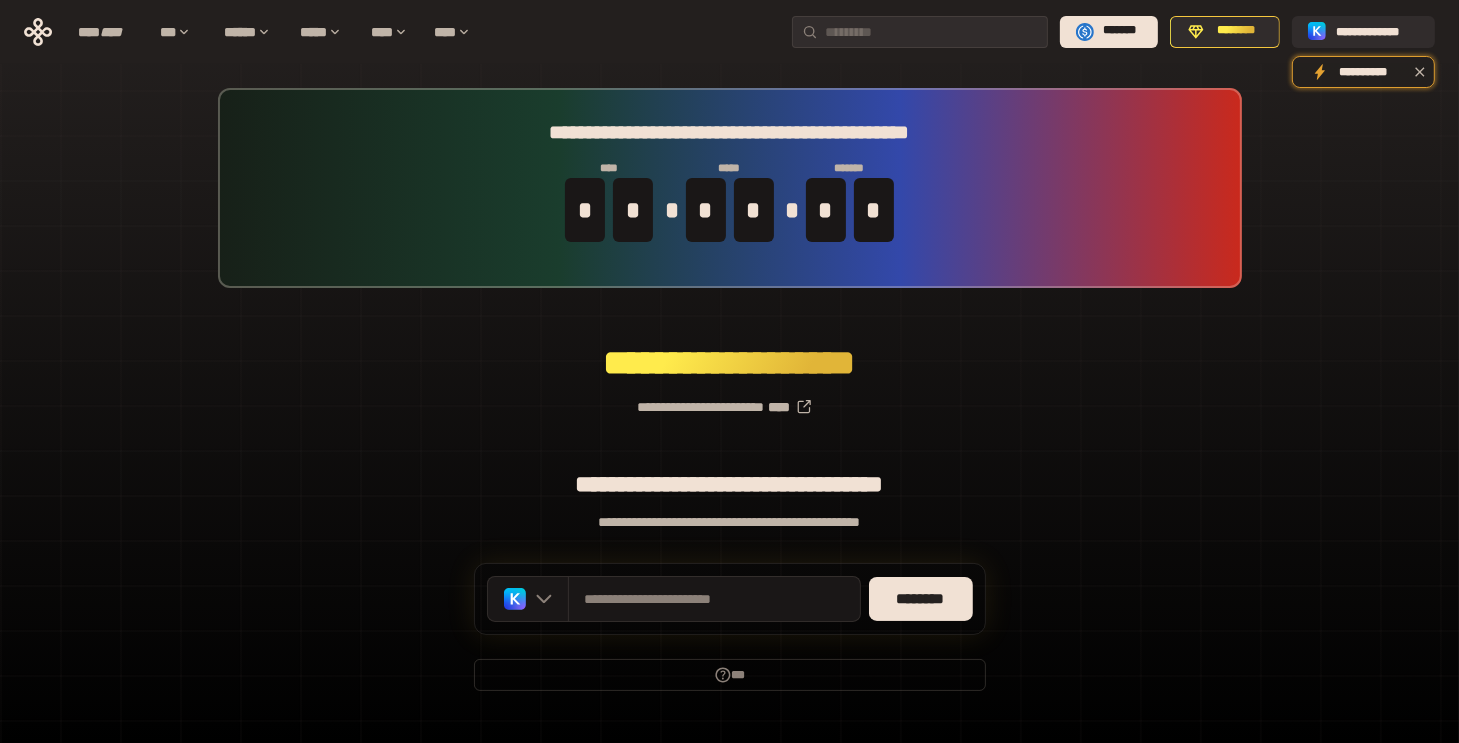 scroll, scrollTop: 39, scrollLeft: 0, axis: vertical 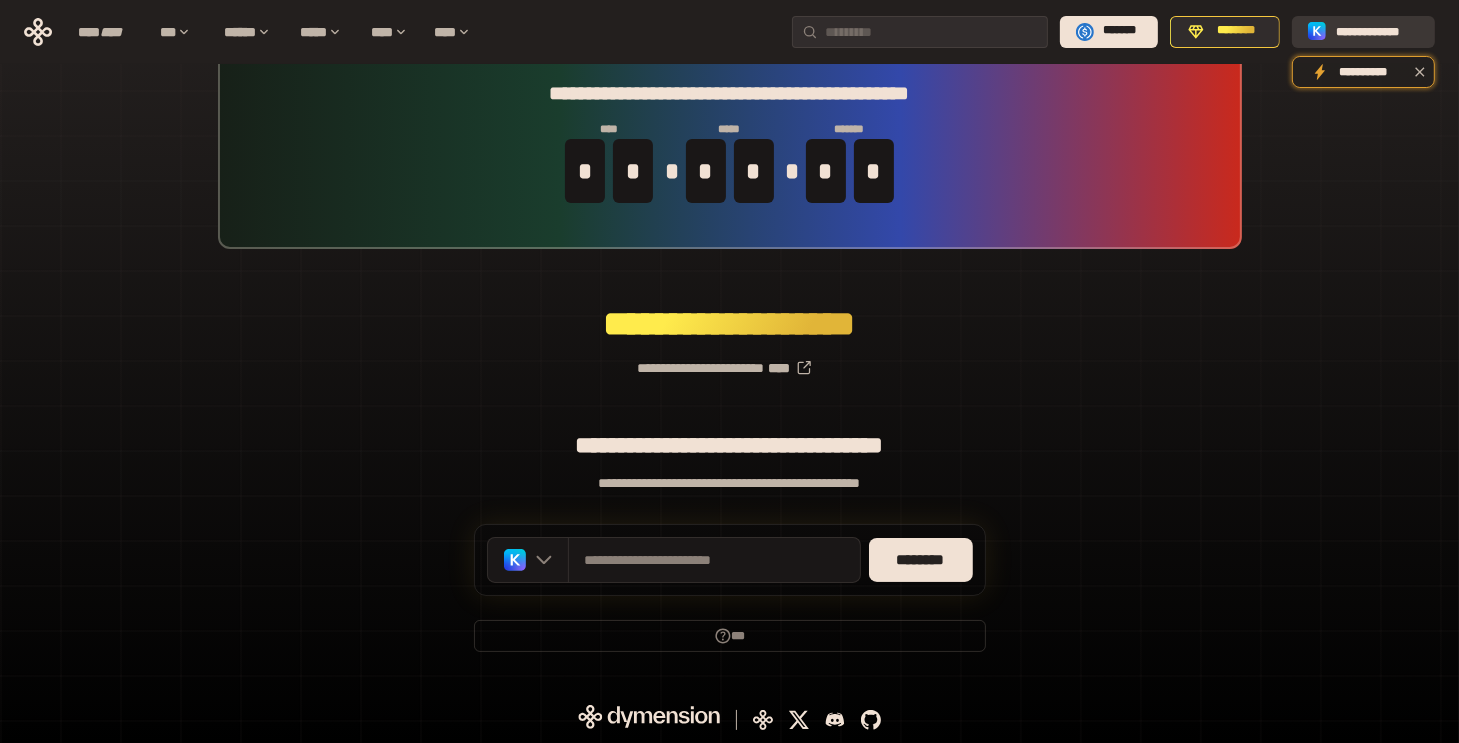 click on "**********" at bounding box center [1377, 31] 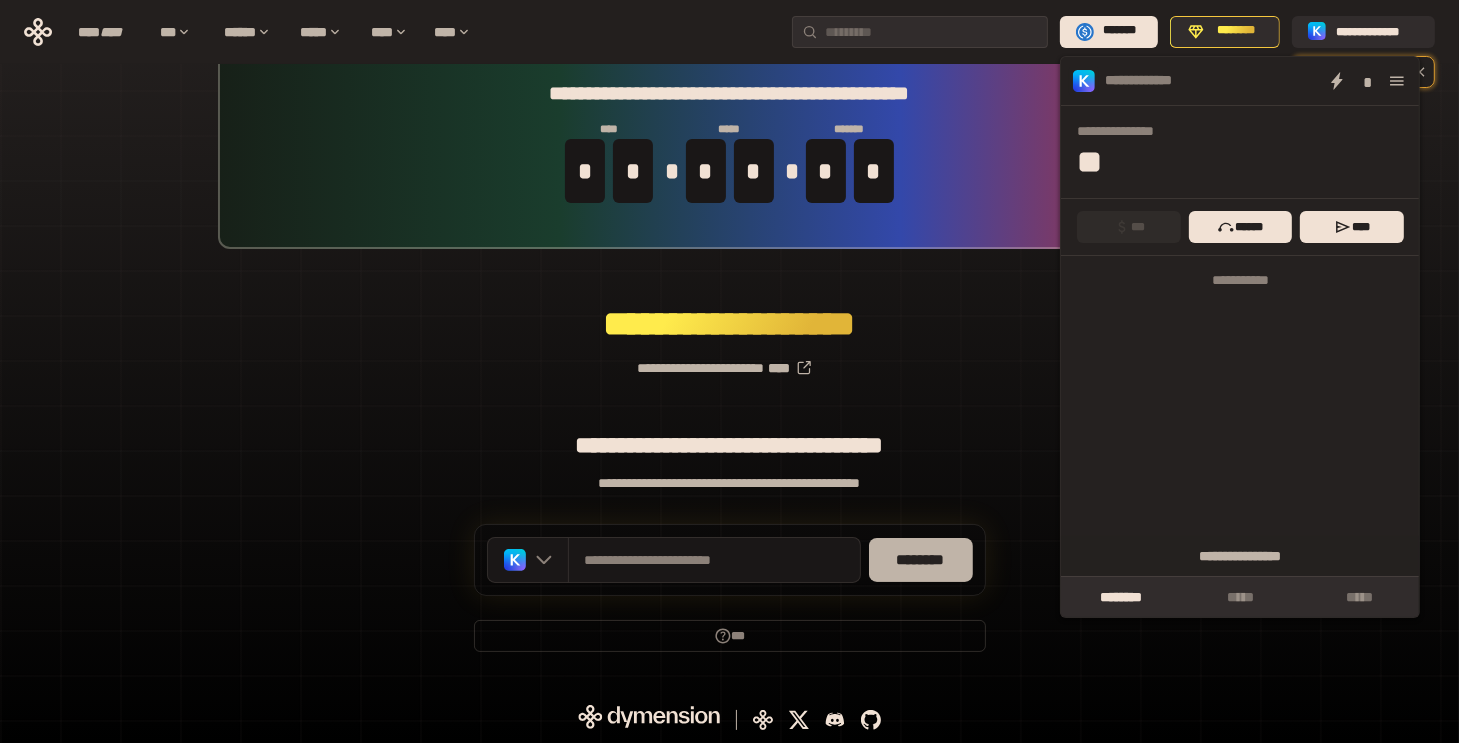 click on "********" at bounding box center [921, 560] 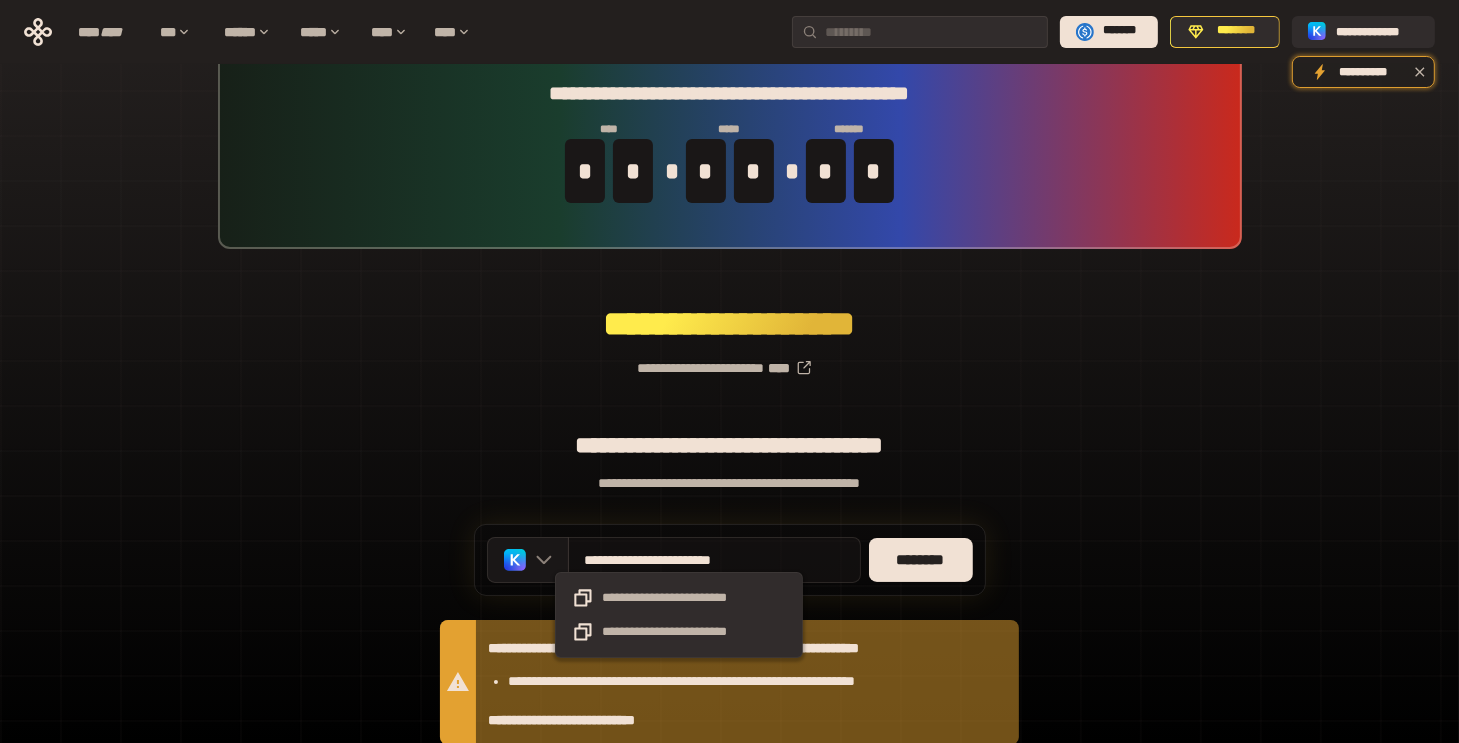 click on "**********" at bounding box center [679, 615] 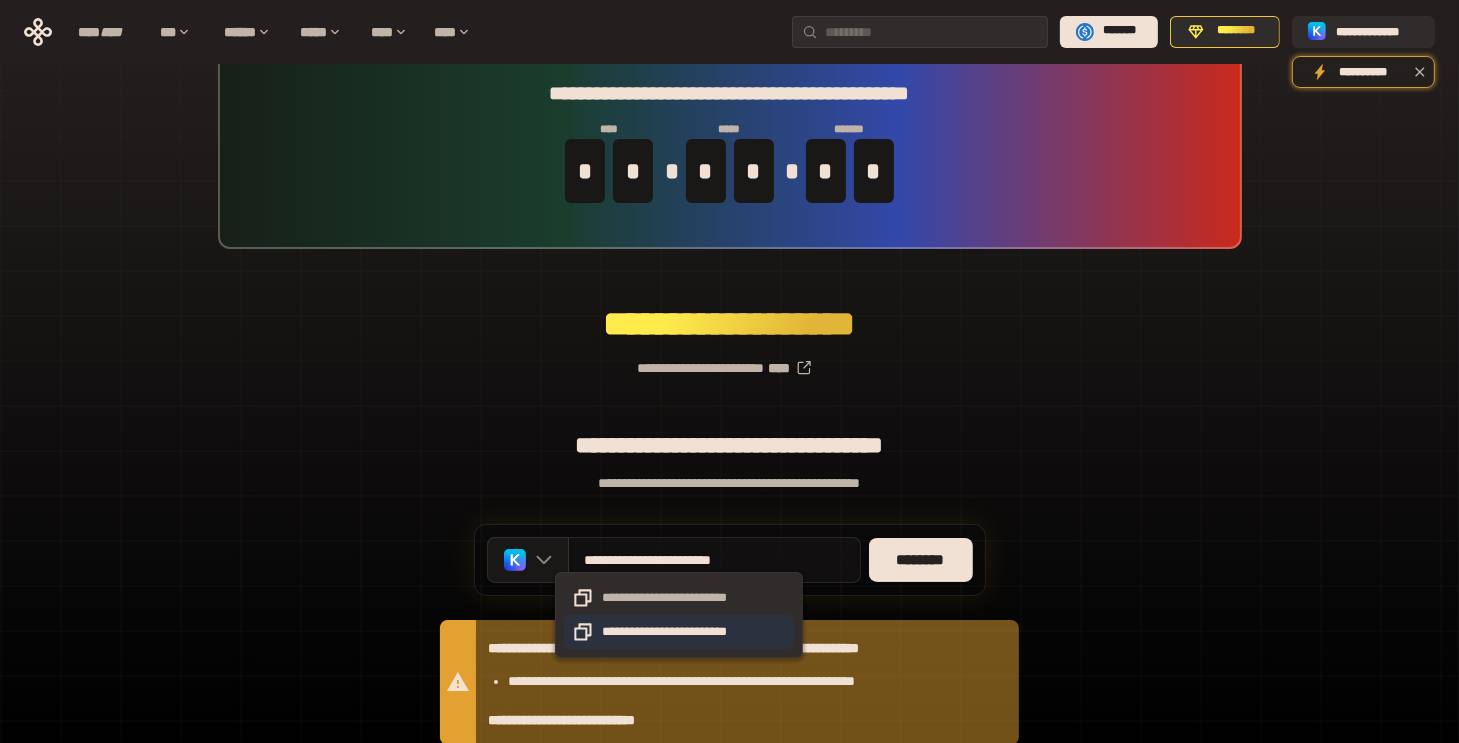 click on "**********" at bounding box center [679, 632] 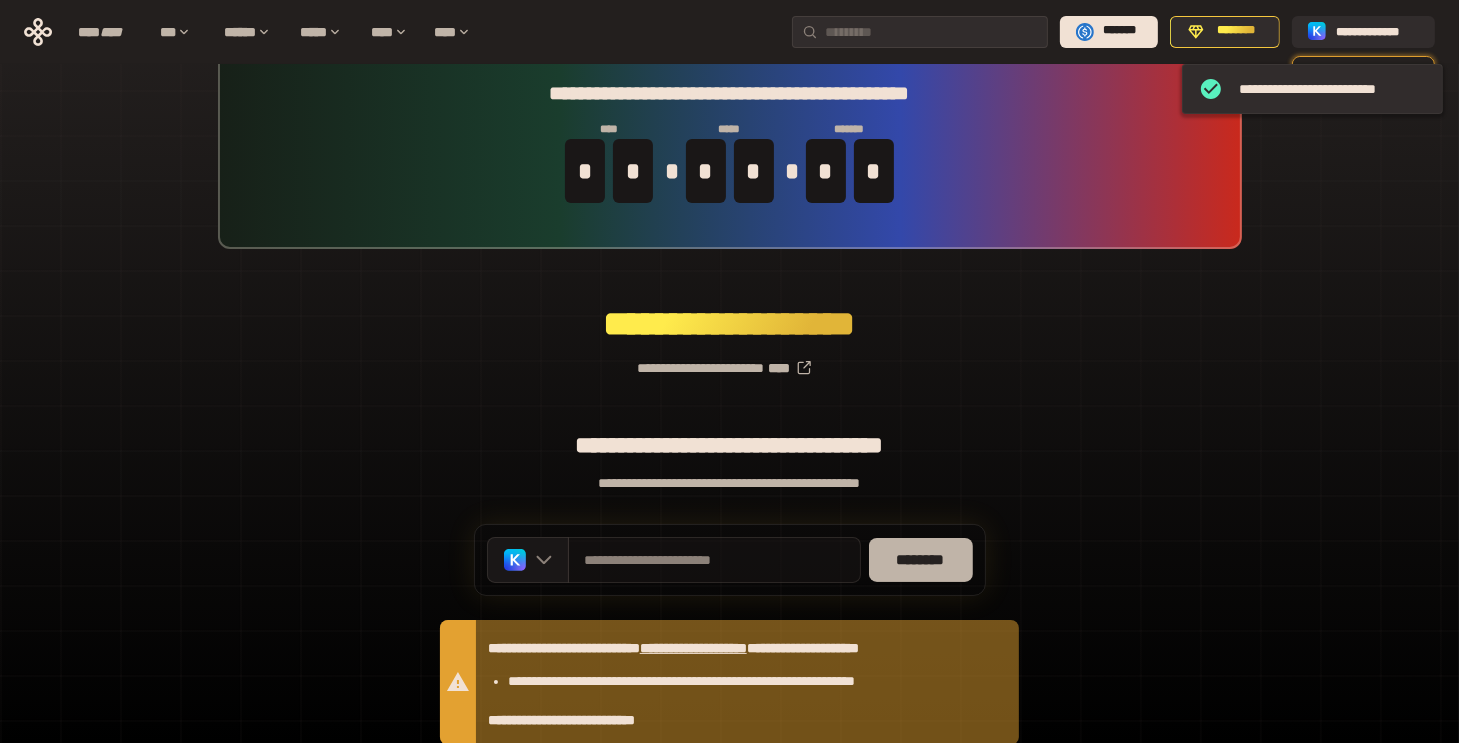 click on "********" at bounding box center (921, 560) 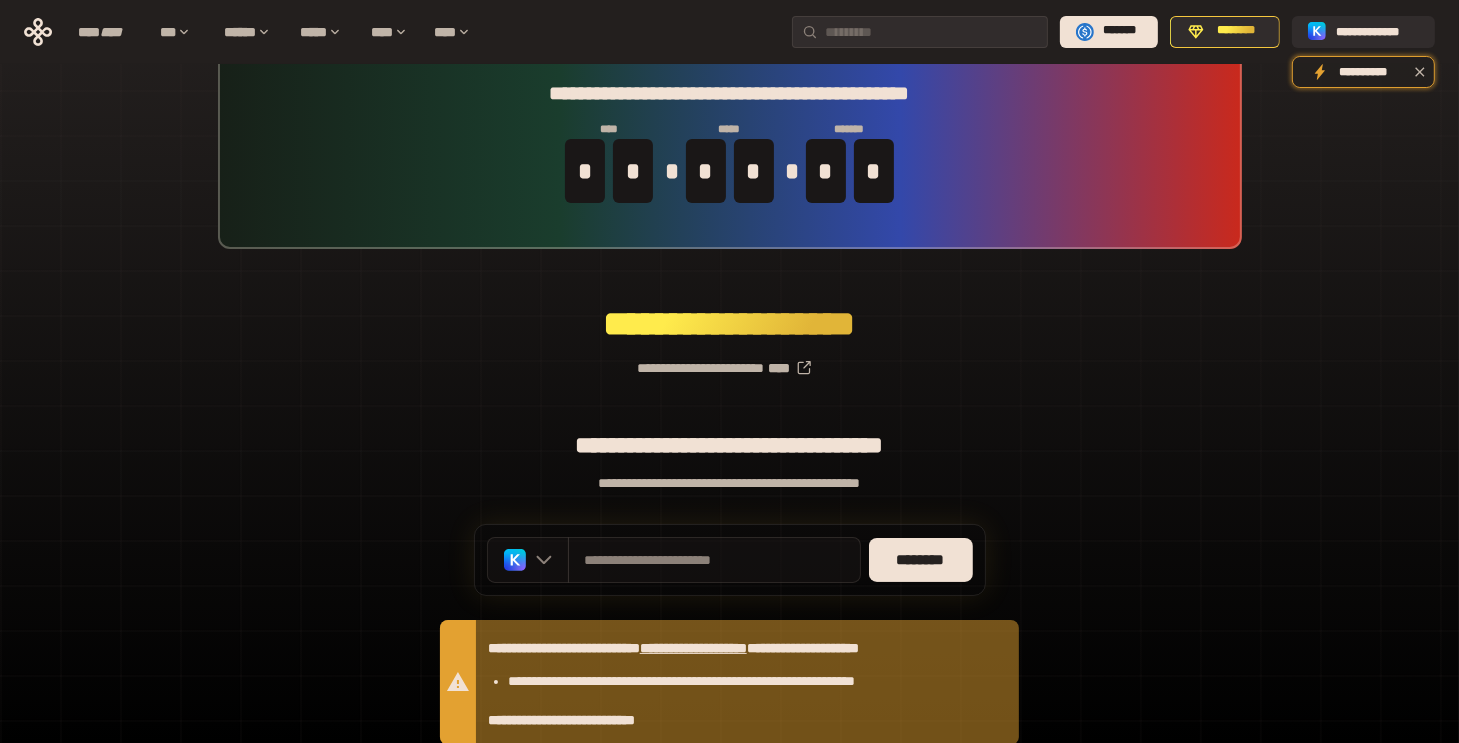 click at bounding box center (528, 560) 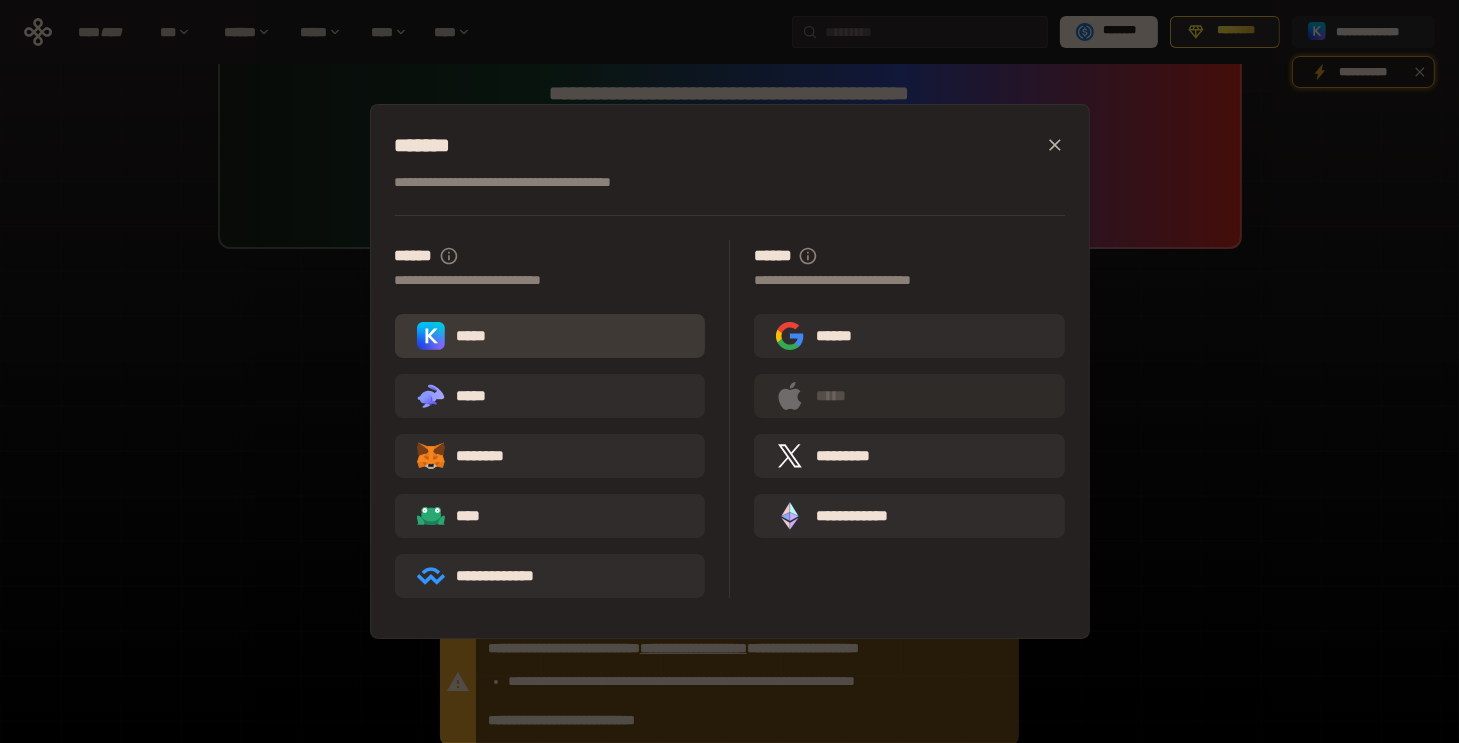 click on "**********" at bounding box center [563, 419] 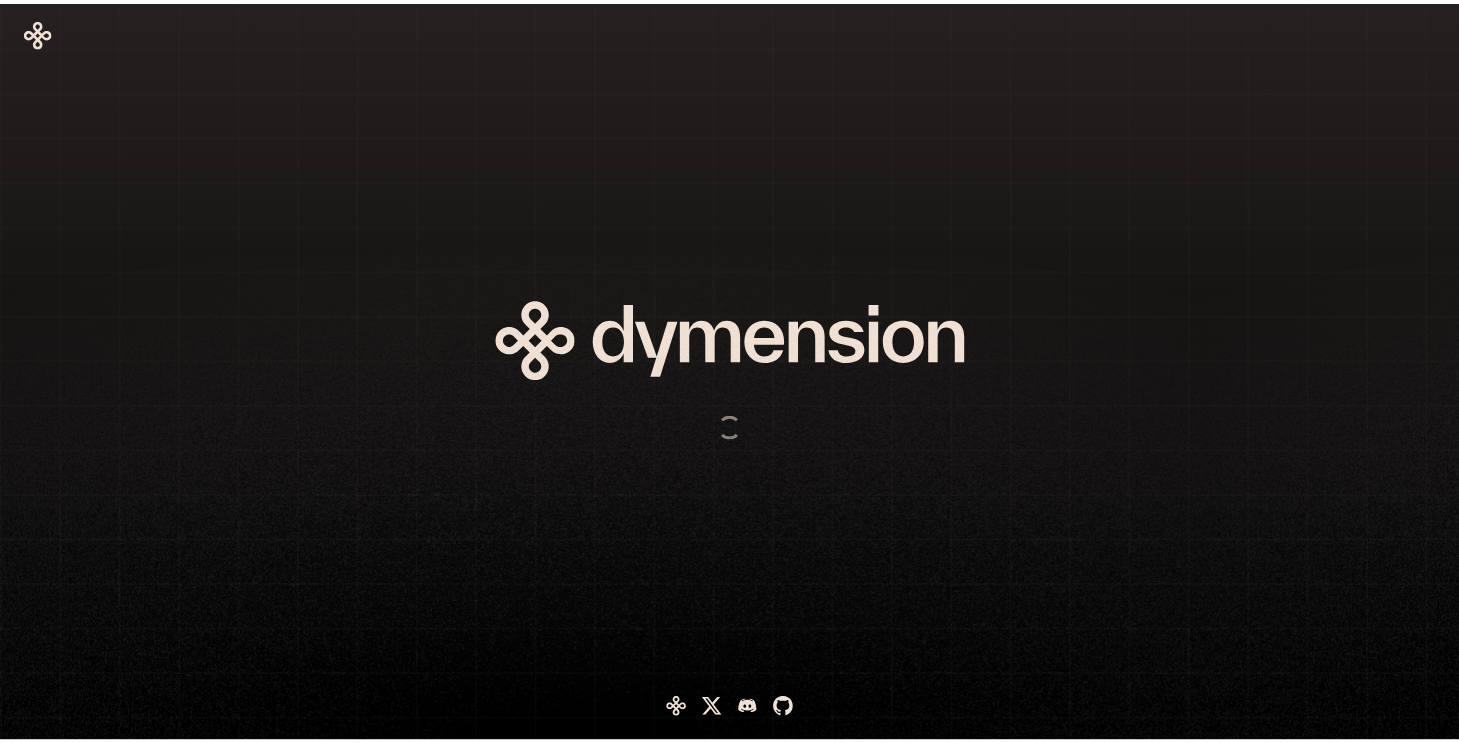 scroll, scrollTop: 0, scrollLeft: 0, axis: both 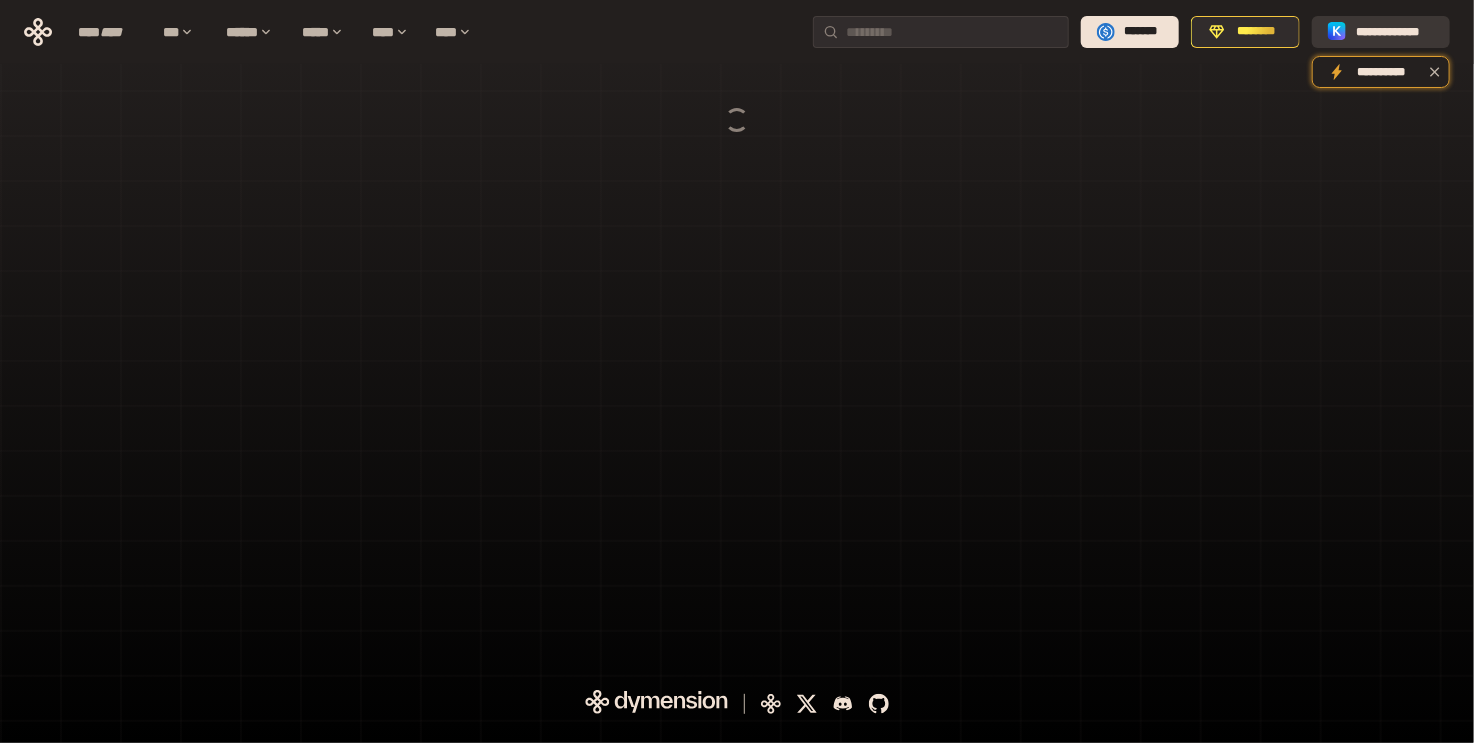 click on "**********" at bounding box center (1381, 32) 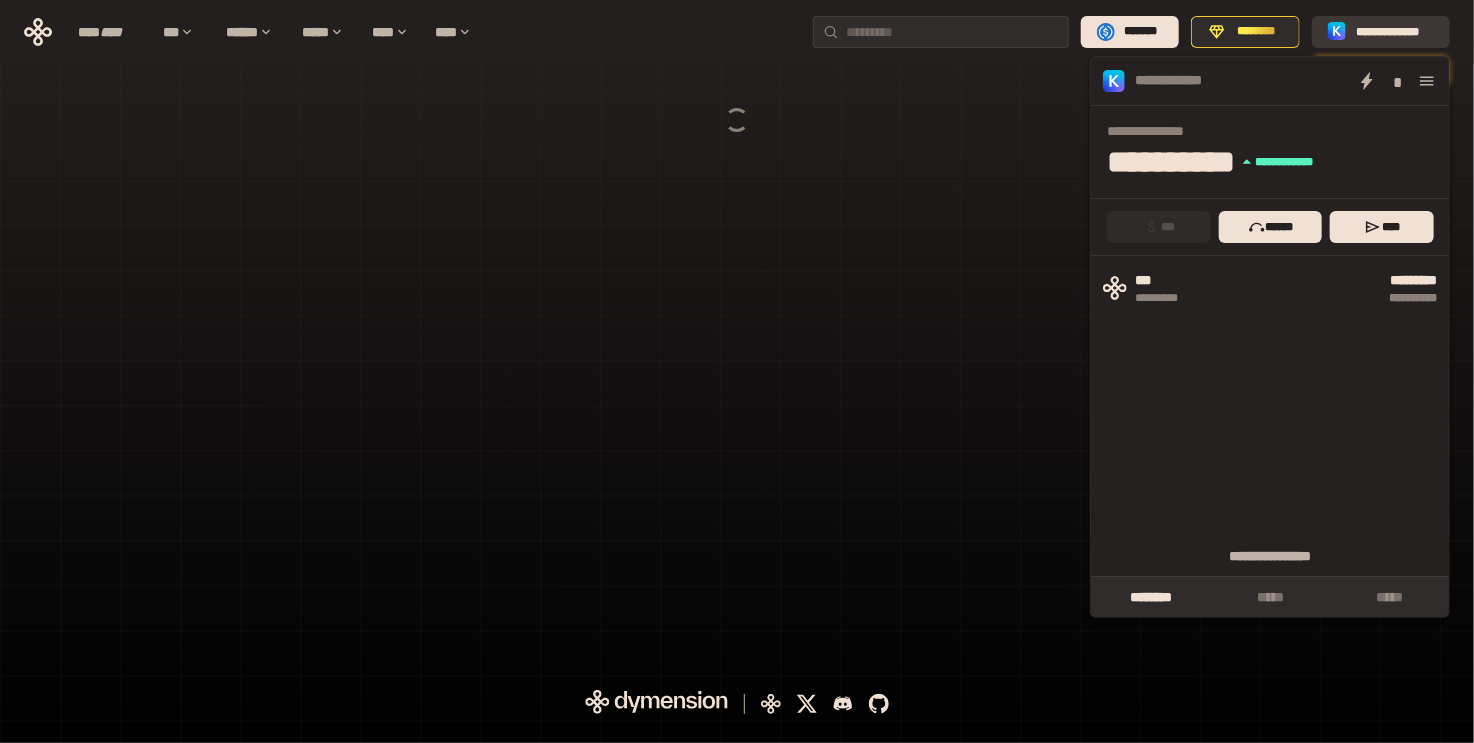 click on "**********" at bounding box center [737, 32] 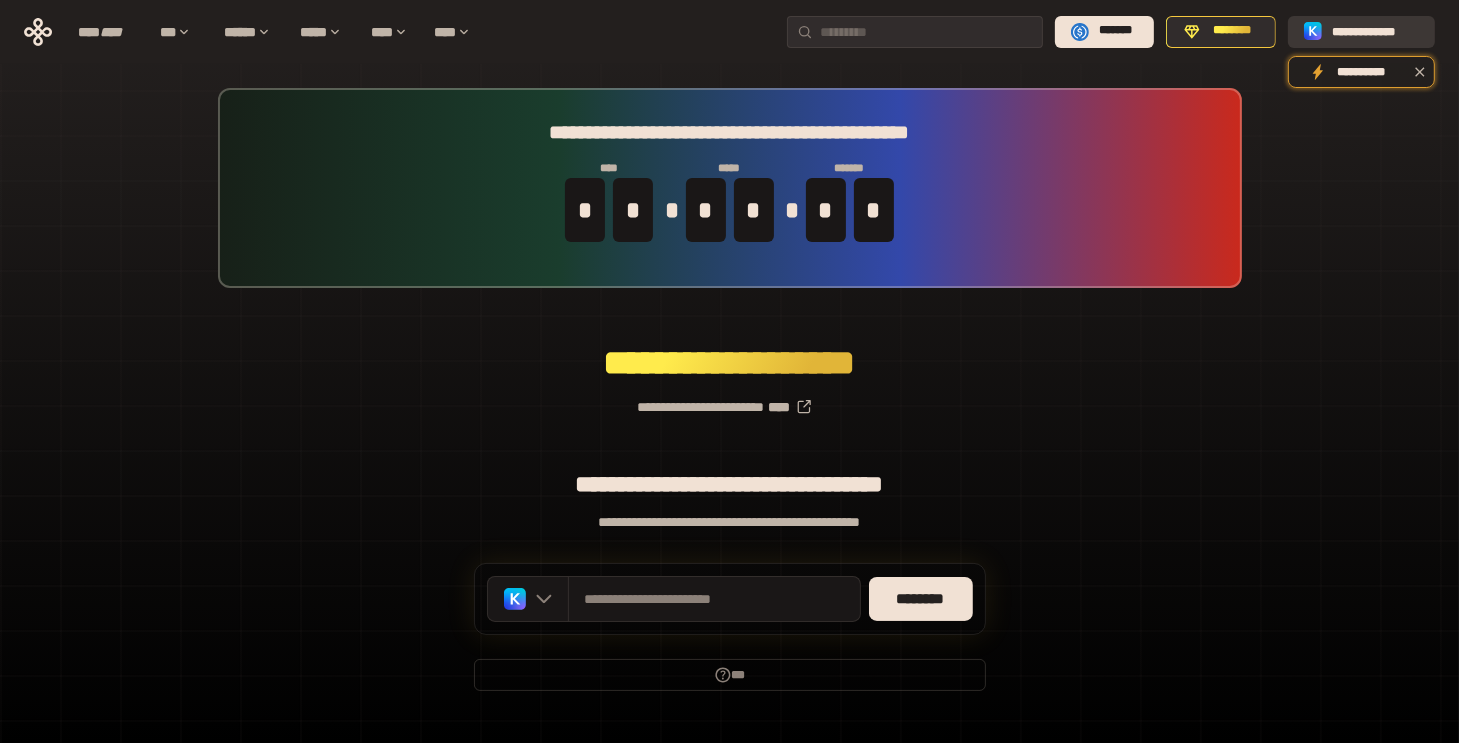 click on "**********" at bounding box center (729, 32) 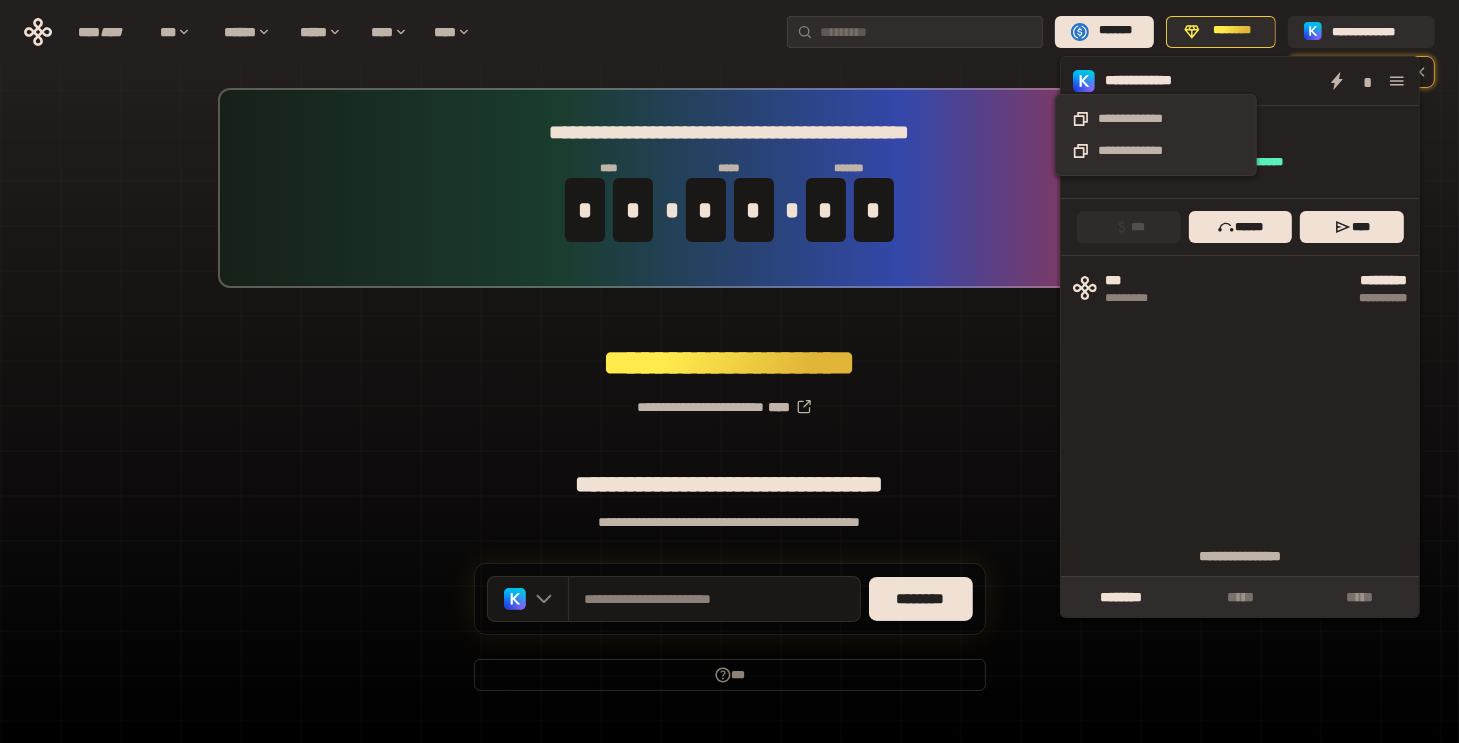 click on "**********" at bounding box center [1155, 81] 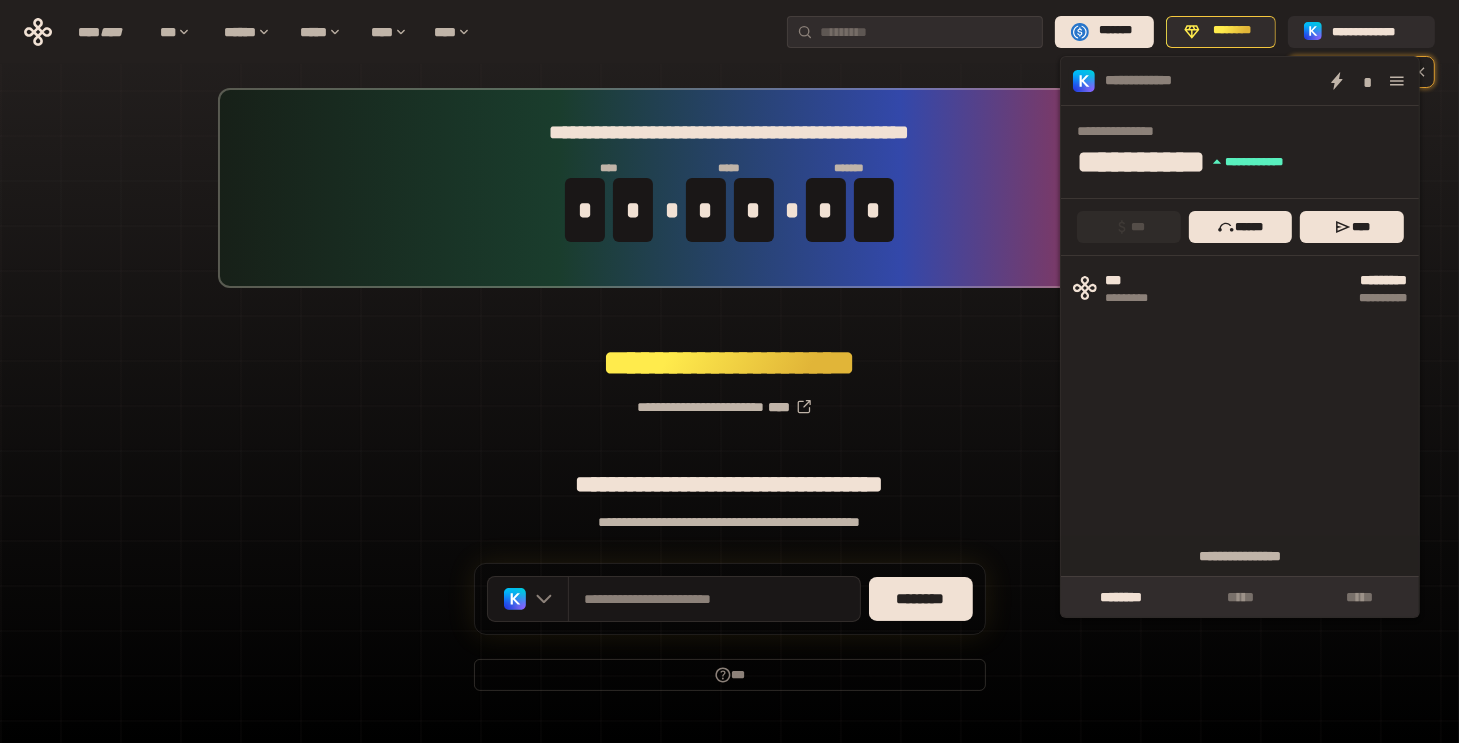 click on "**********" at bounding box center [729, 399] 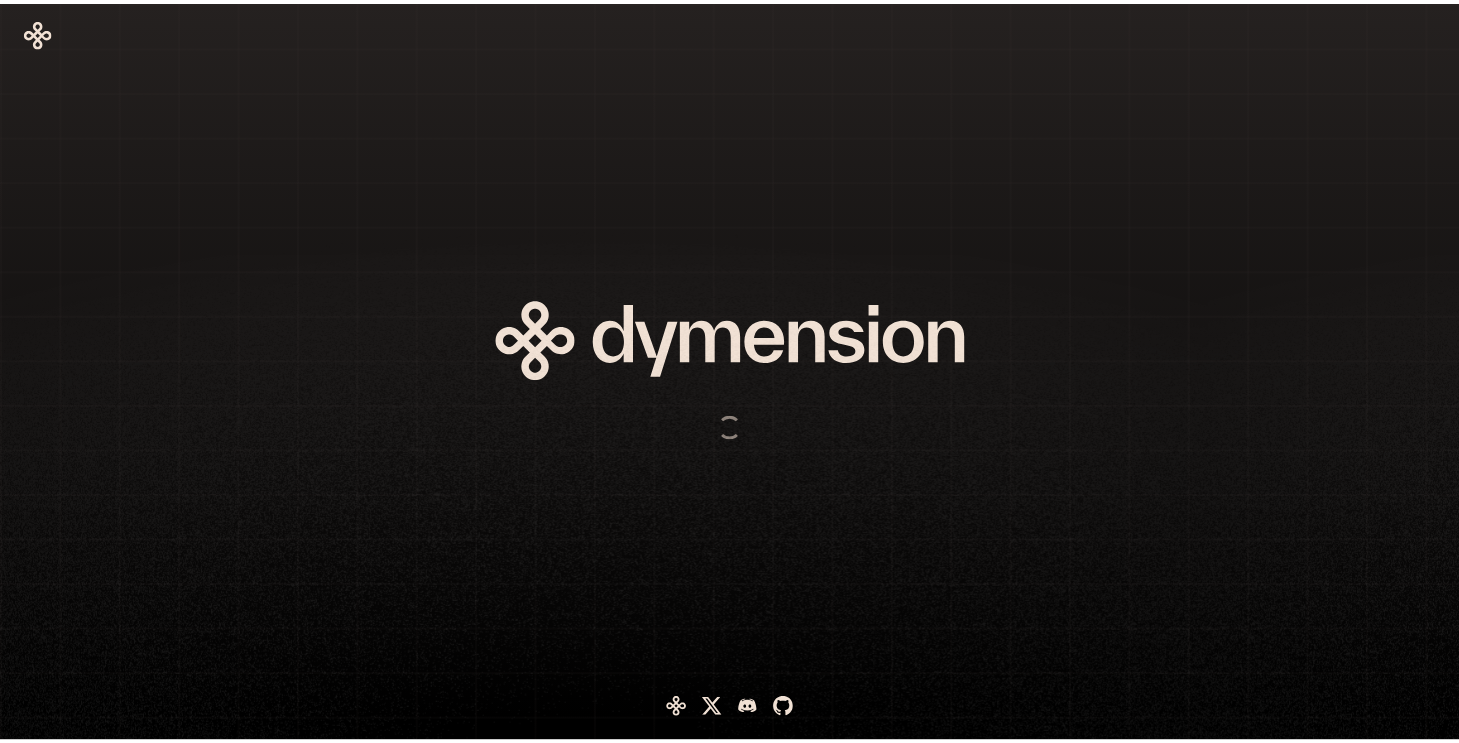 scroll, scrollTop: 0, scrollLeft: 0, axis: both 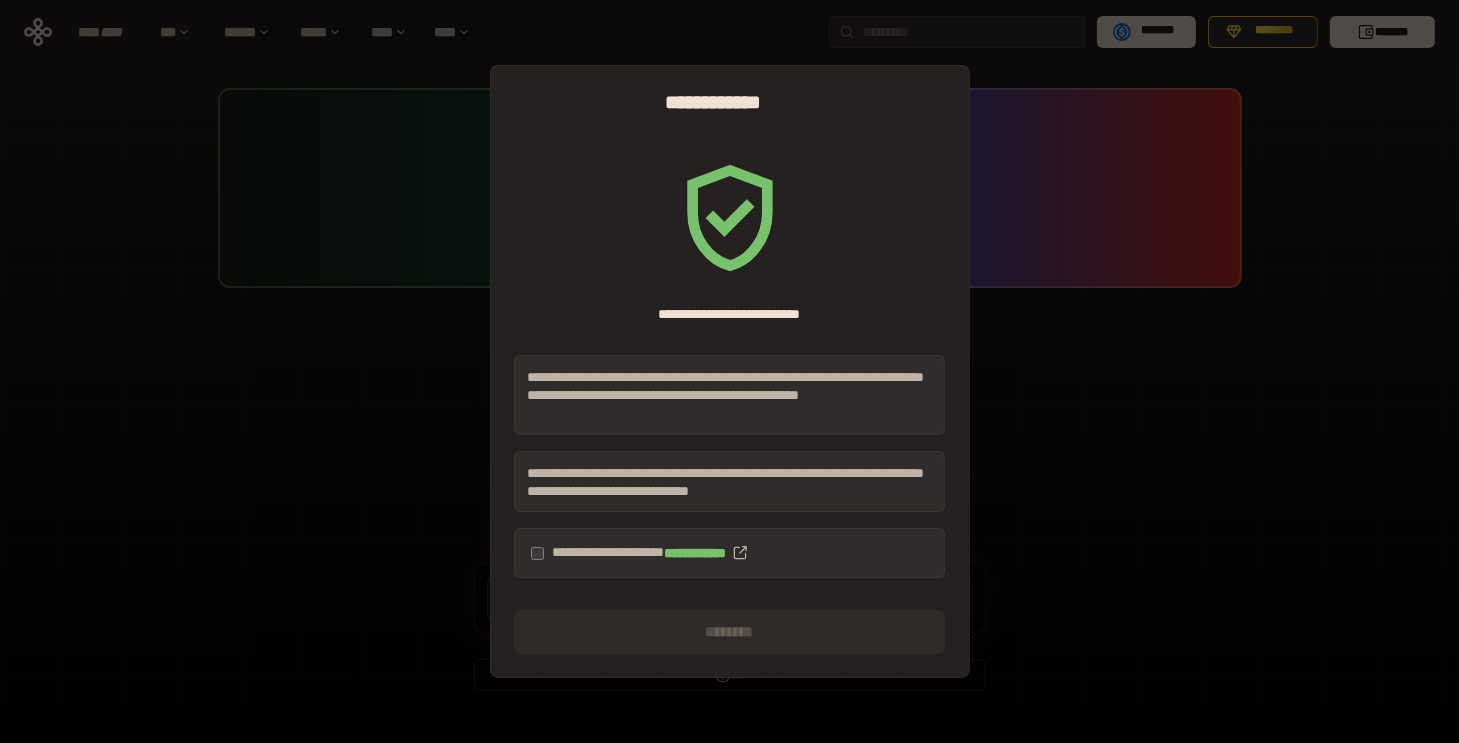click on "**********" at bounding box center (729, 553) 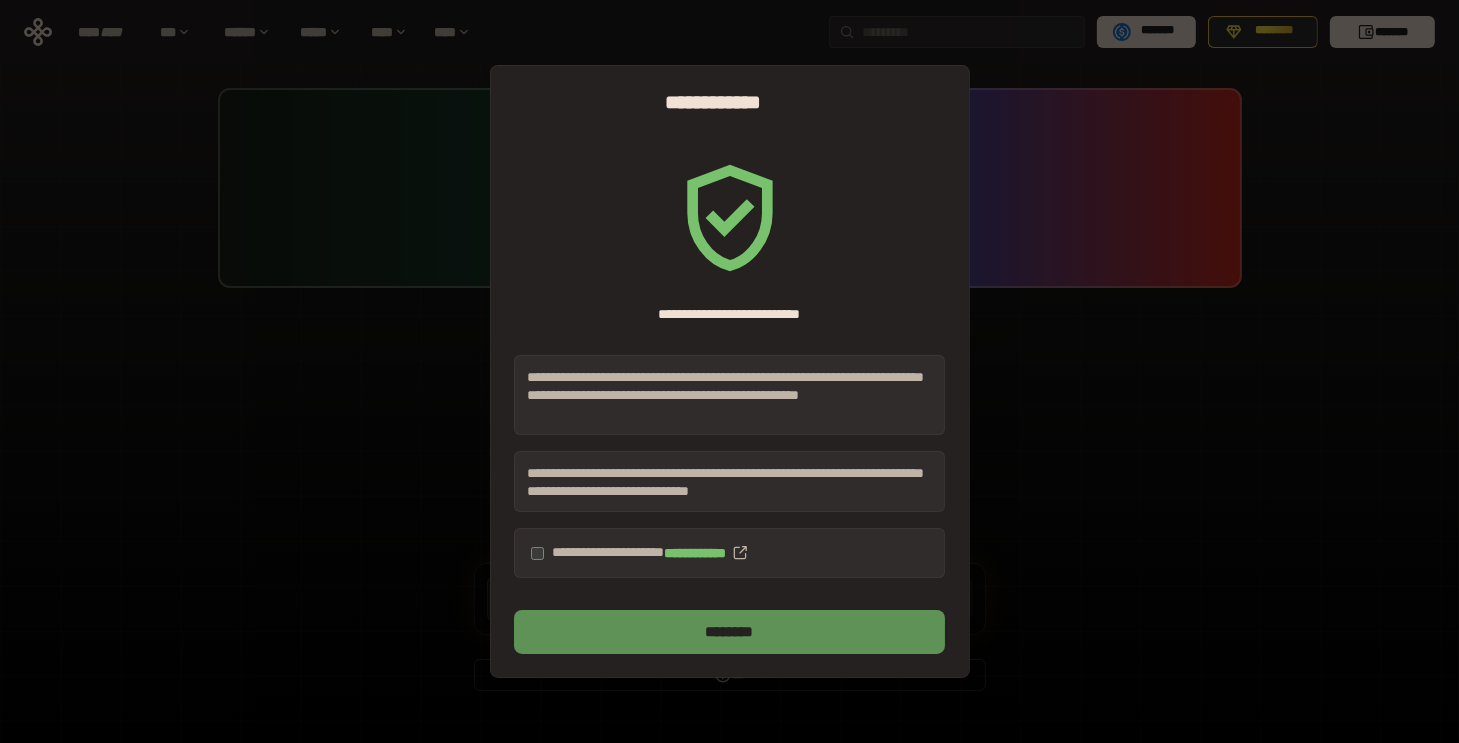 click on "********" at bounding box center (729, 632) 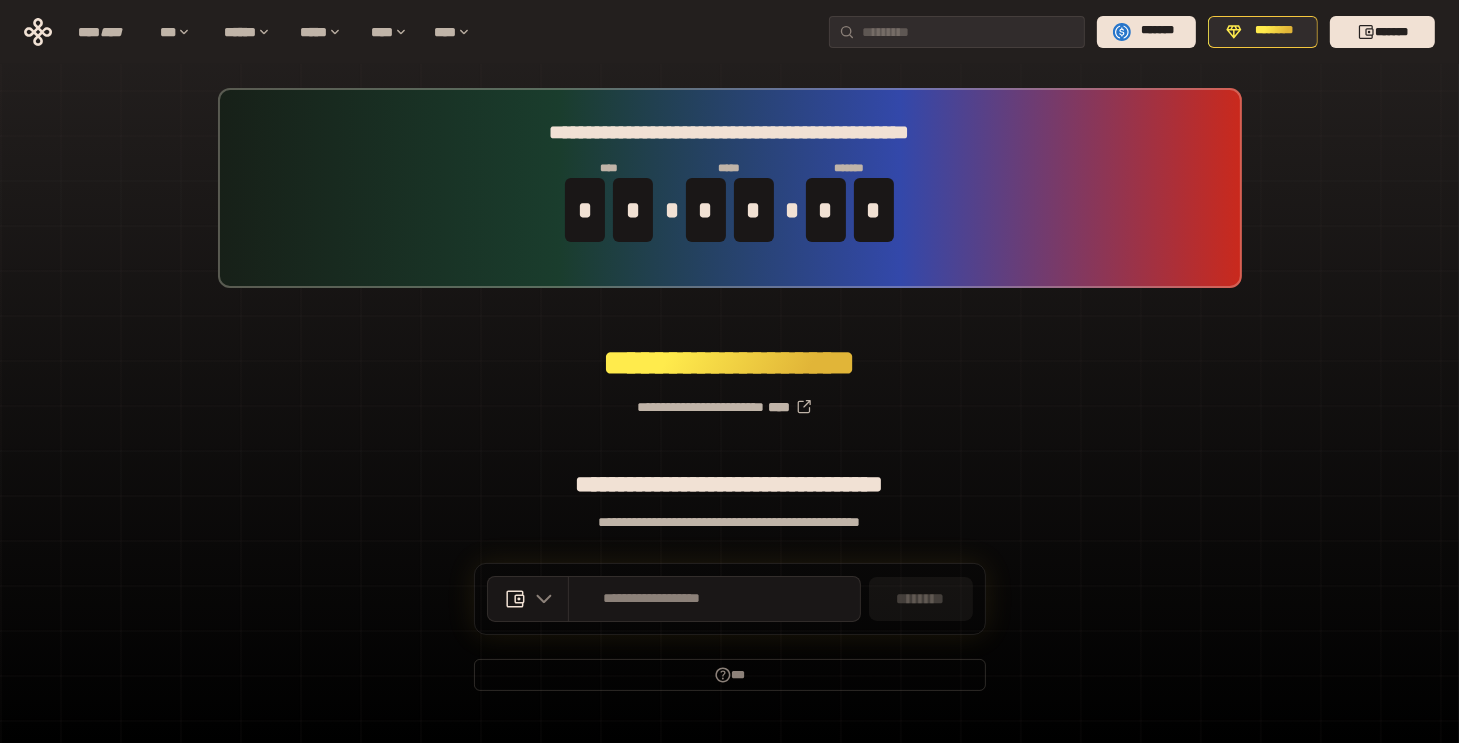 click on "**** ****   ***   ******   *****   ****   ****   ******* ******** *******" at bounding box center (729, 32) 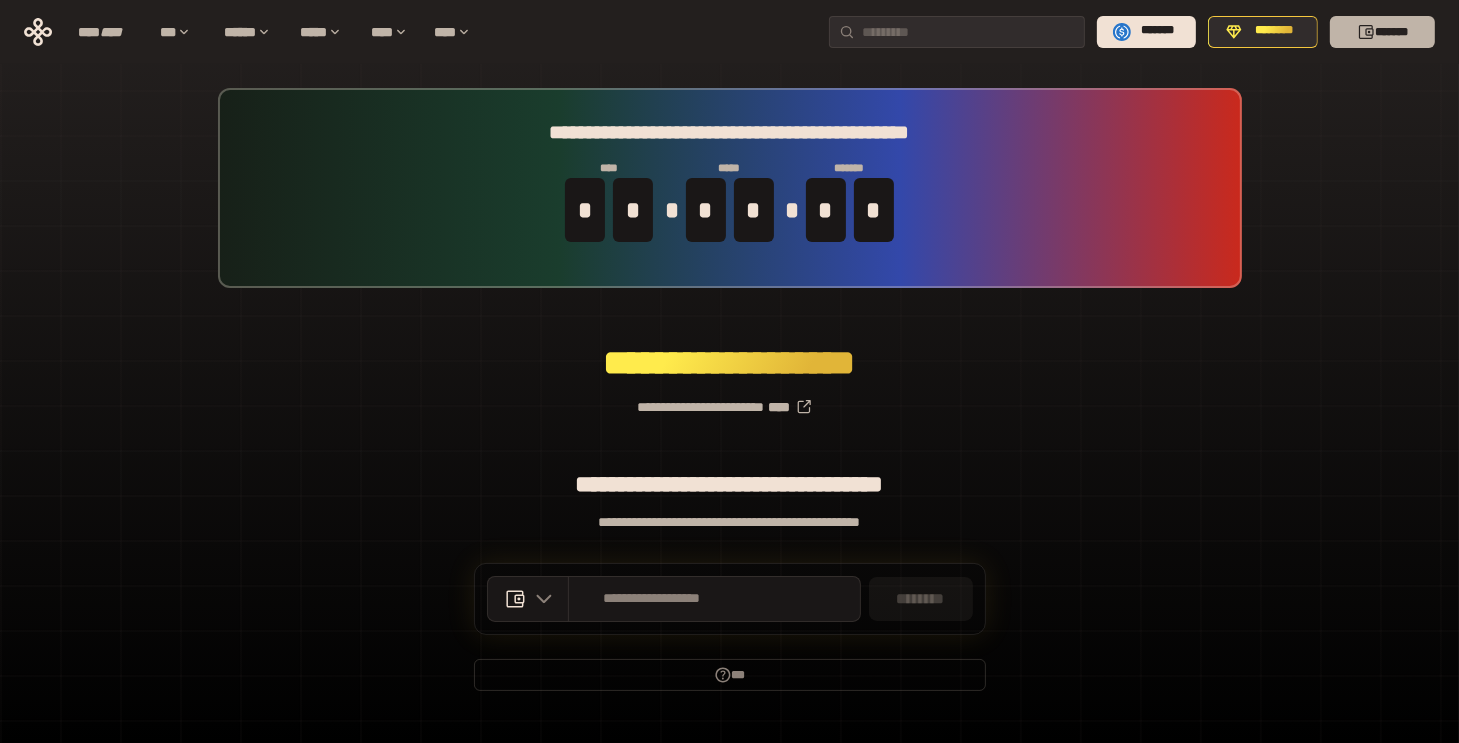 click on "*******" at bounding box center (1382, 32) 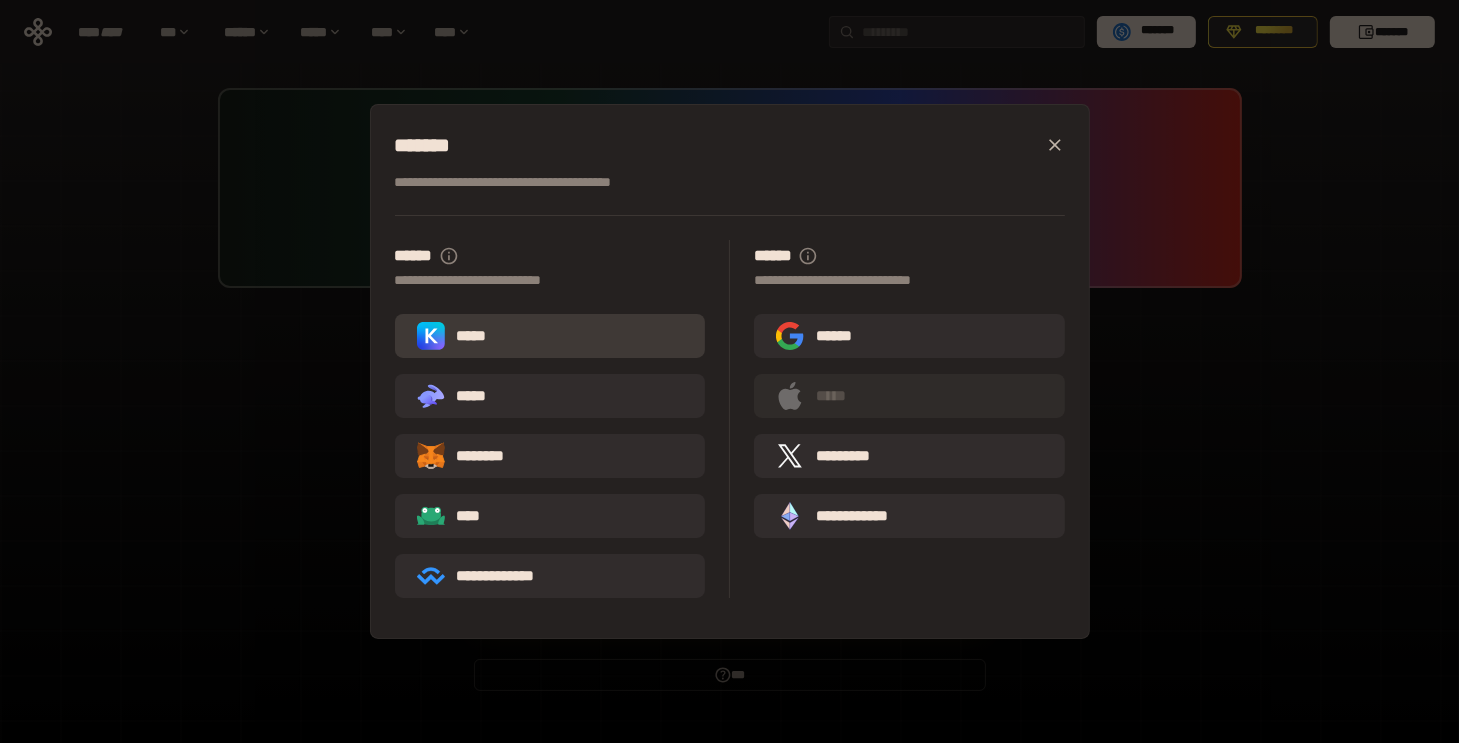 click 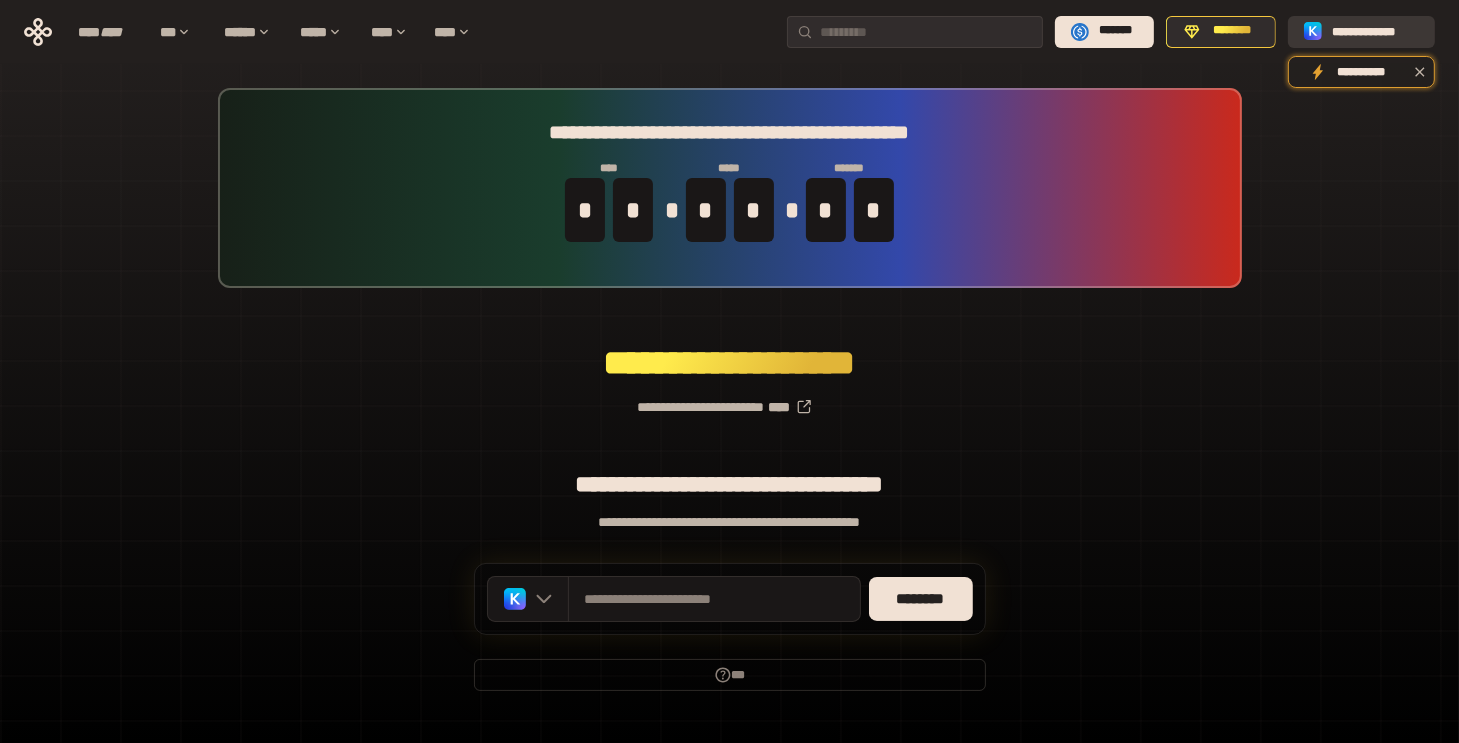 click on "**********" at bounding box center (1375, 31) 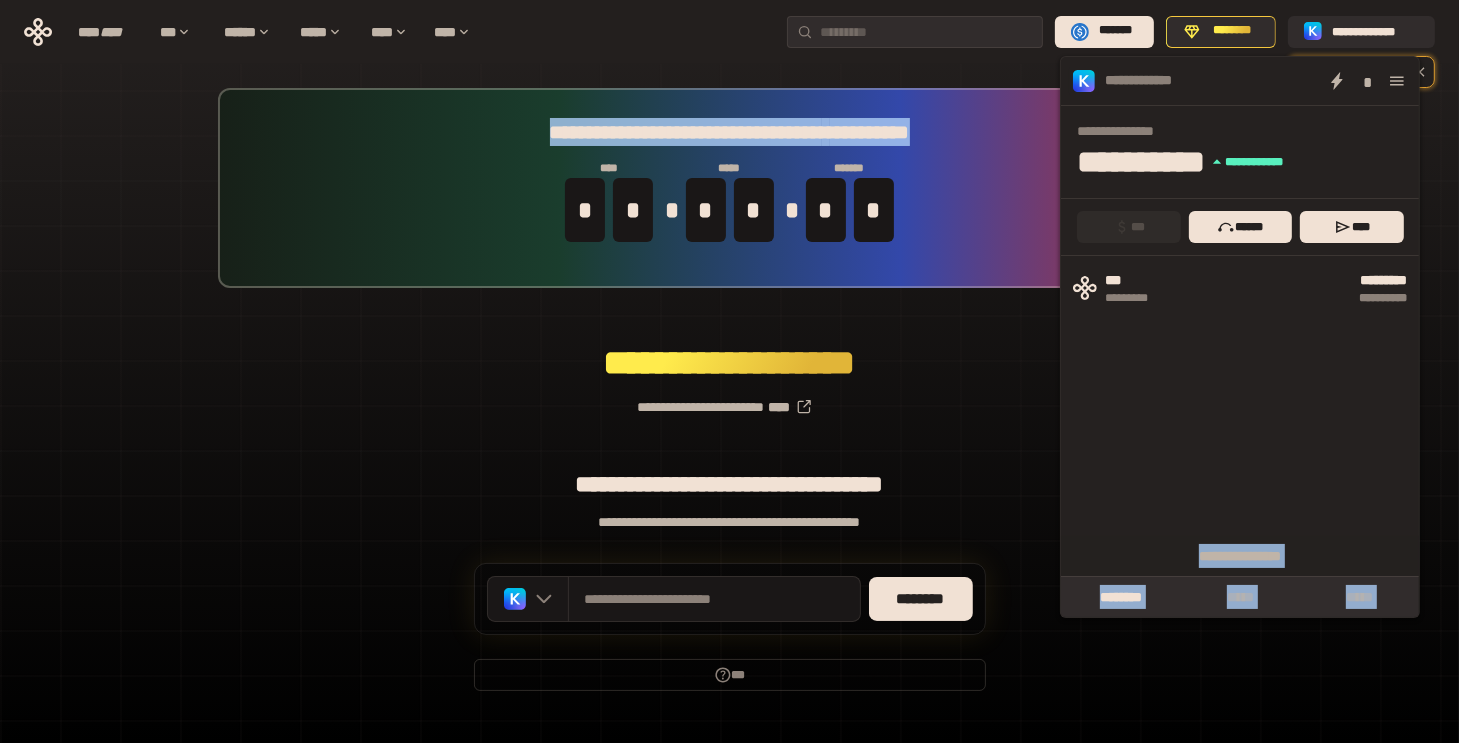 click on "**********" at bounding box center [729, 371] 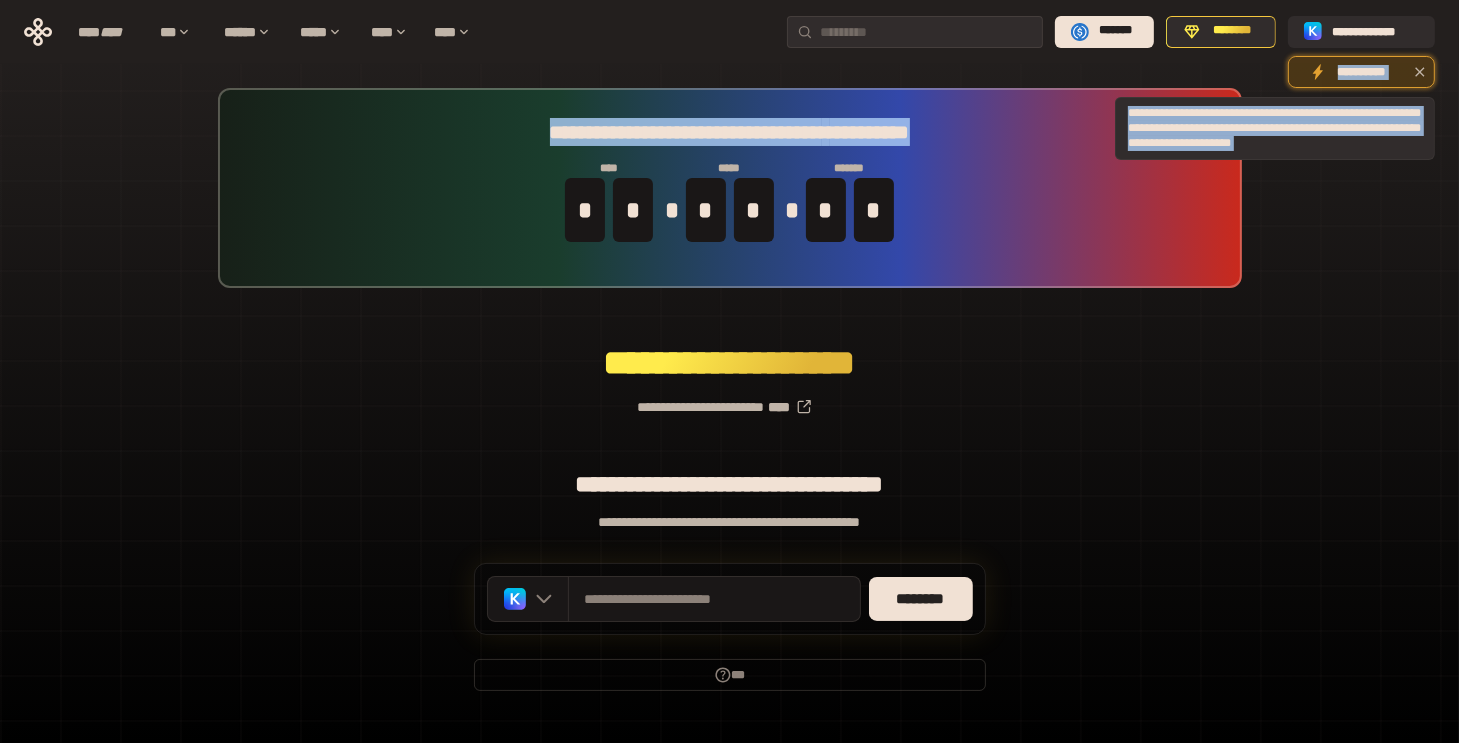 click on "**********" at bounding box center [1361, 72] 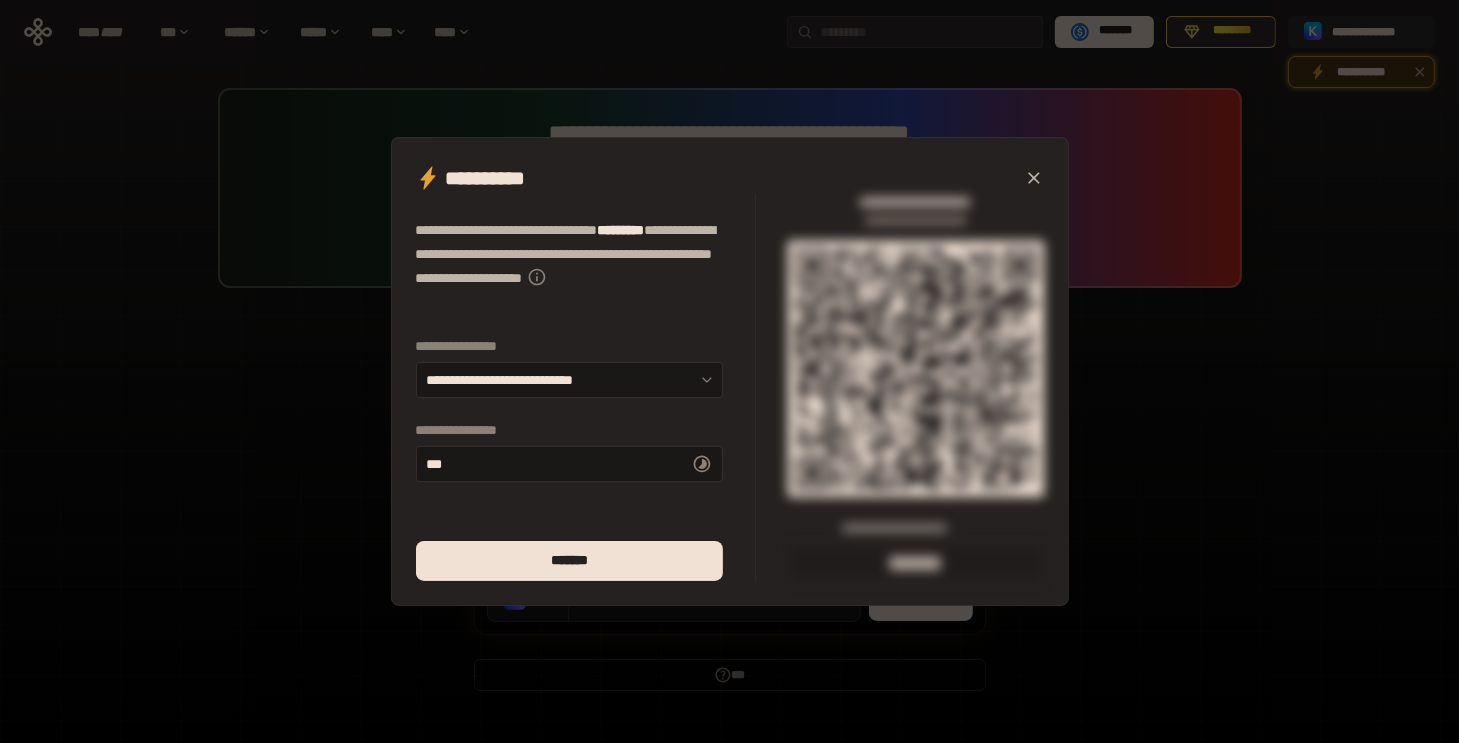 click on "**********" at bounding box center (729, 371) 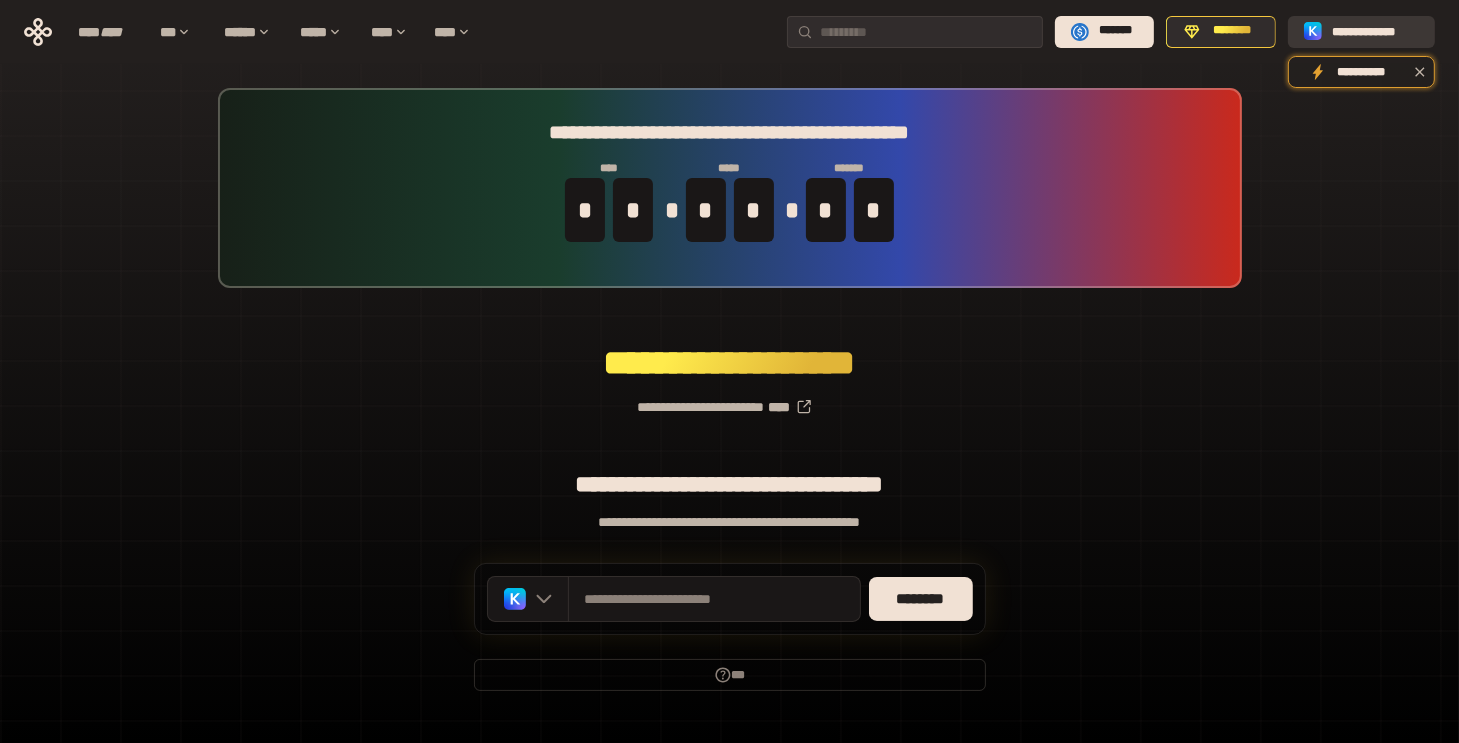 click on "**********" at bounding box center [1375, 31] 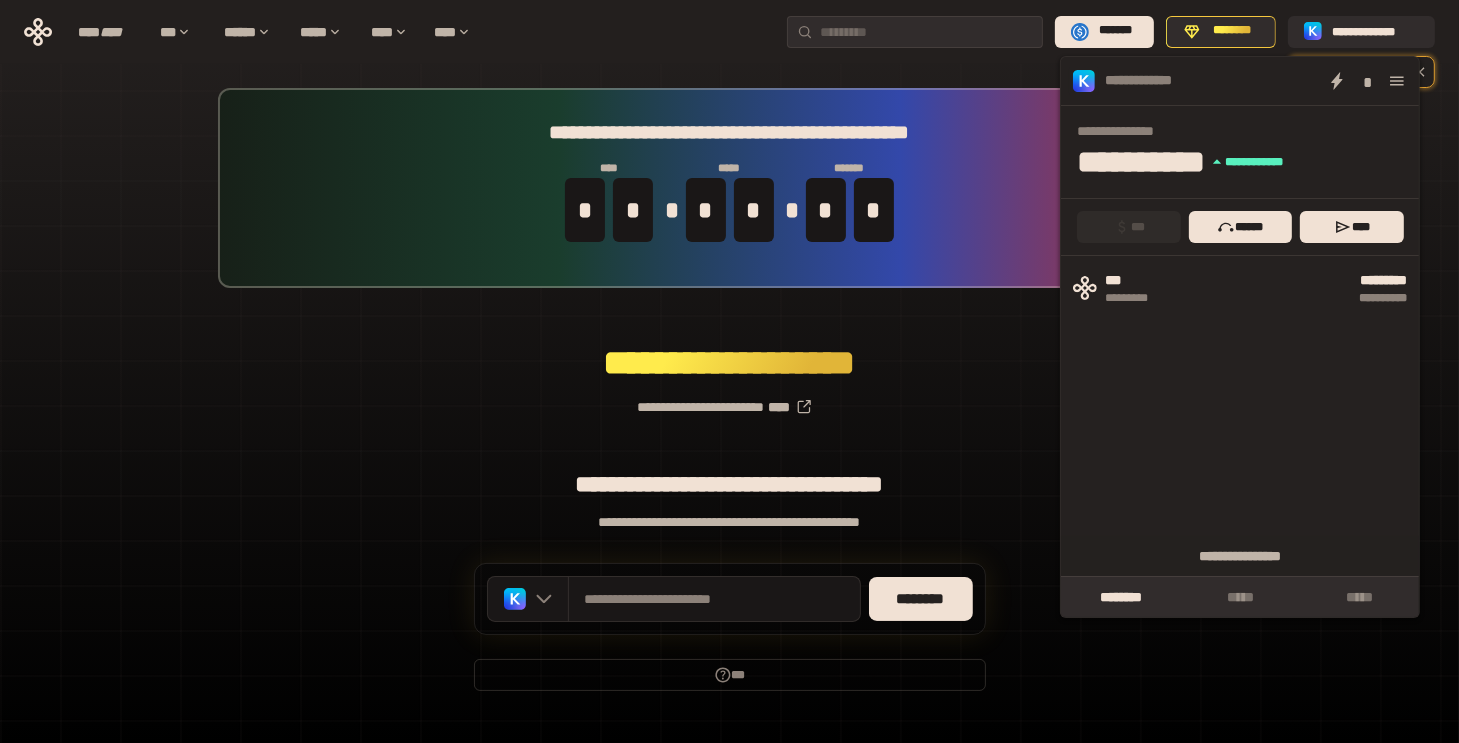 click 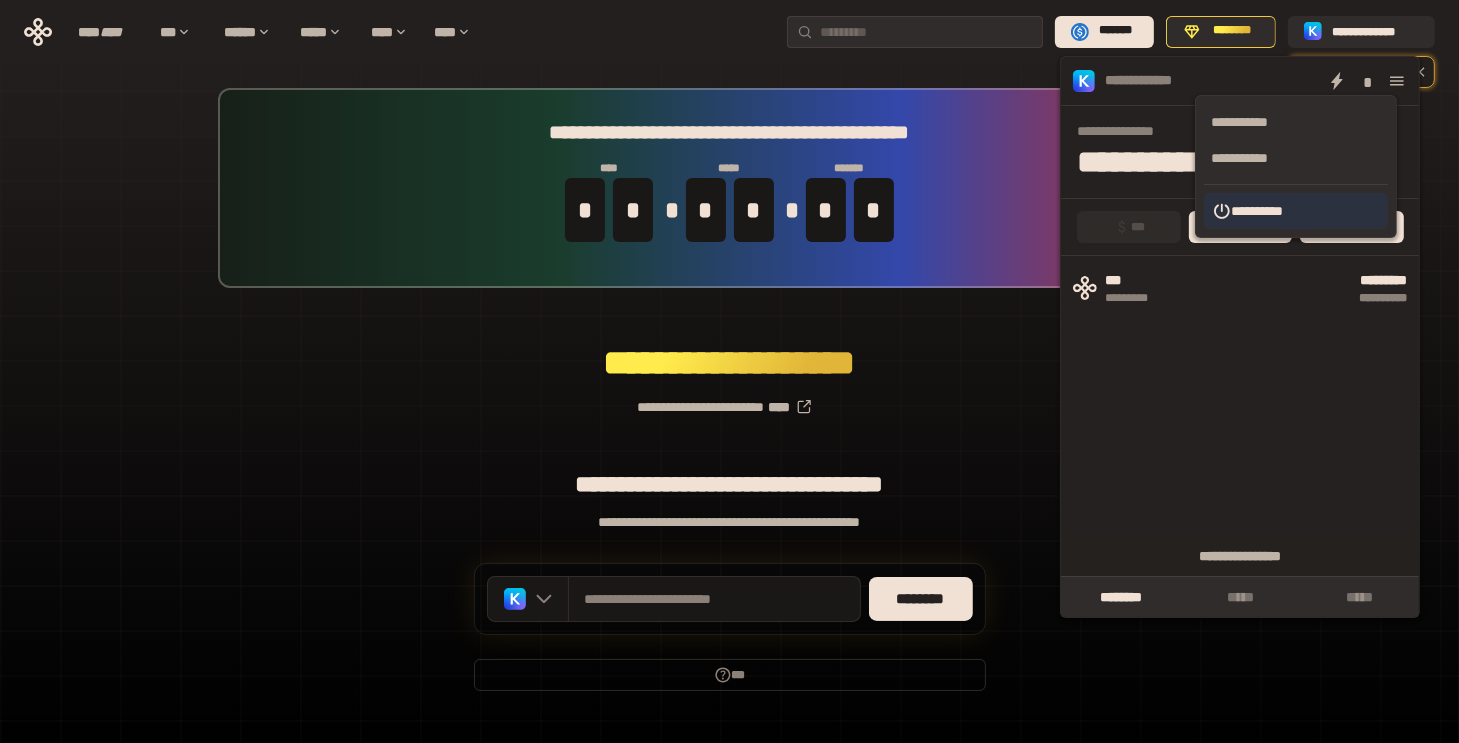 click on "**********" at bounding box center [1296, 211] 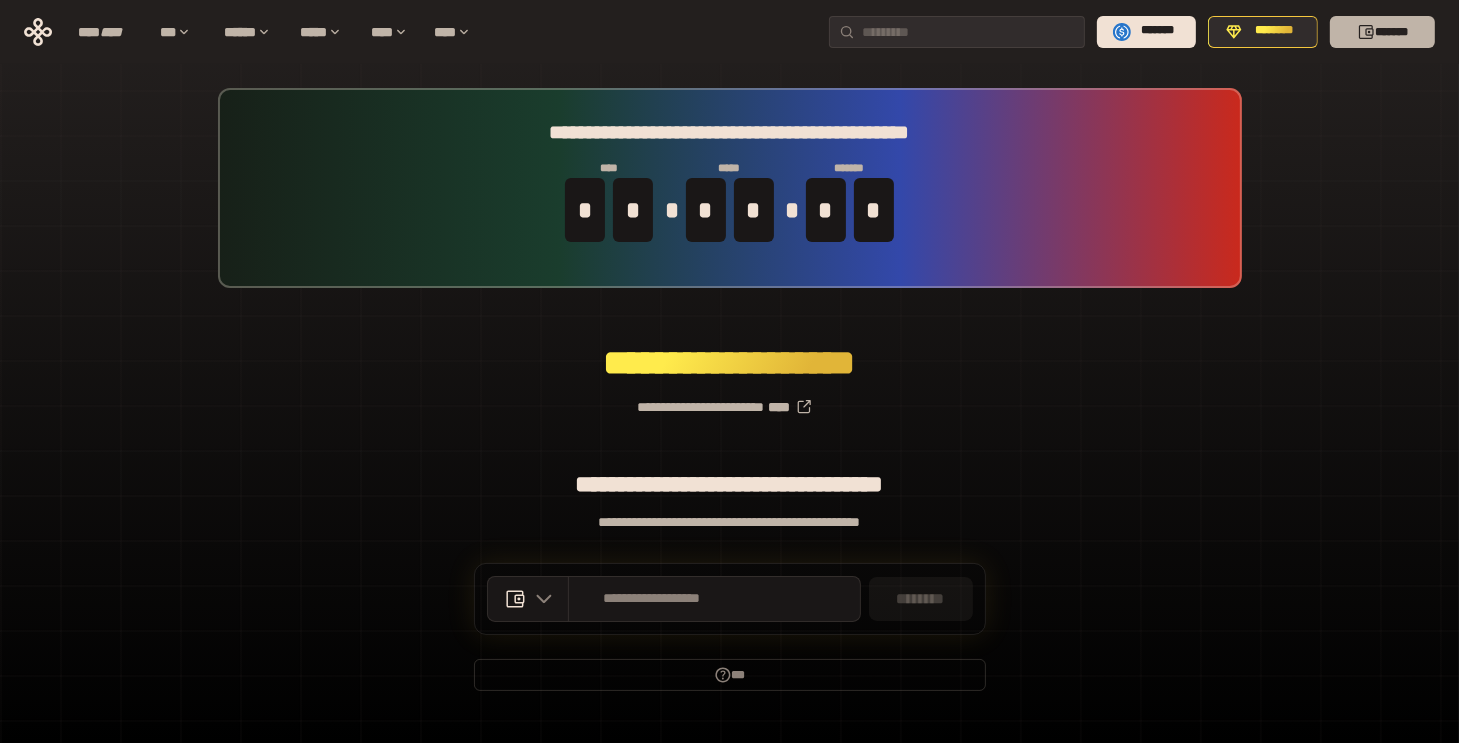 click on "*******" at bounding box center [1382, 32] 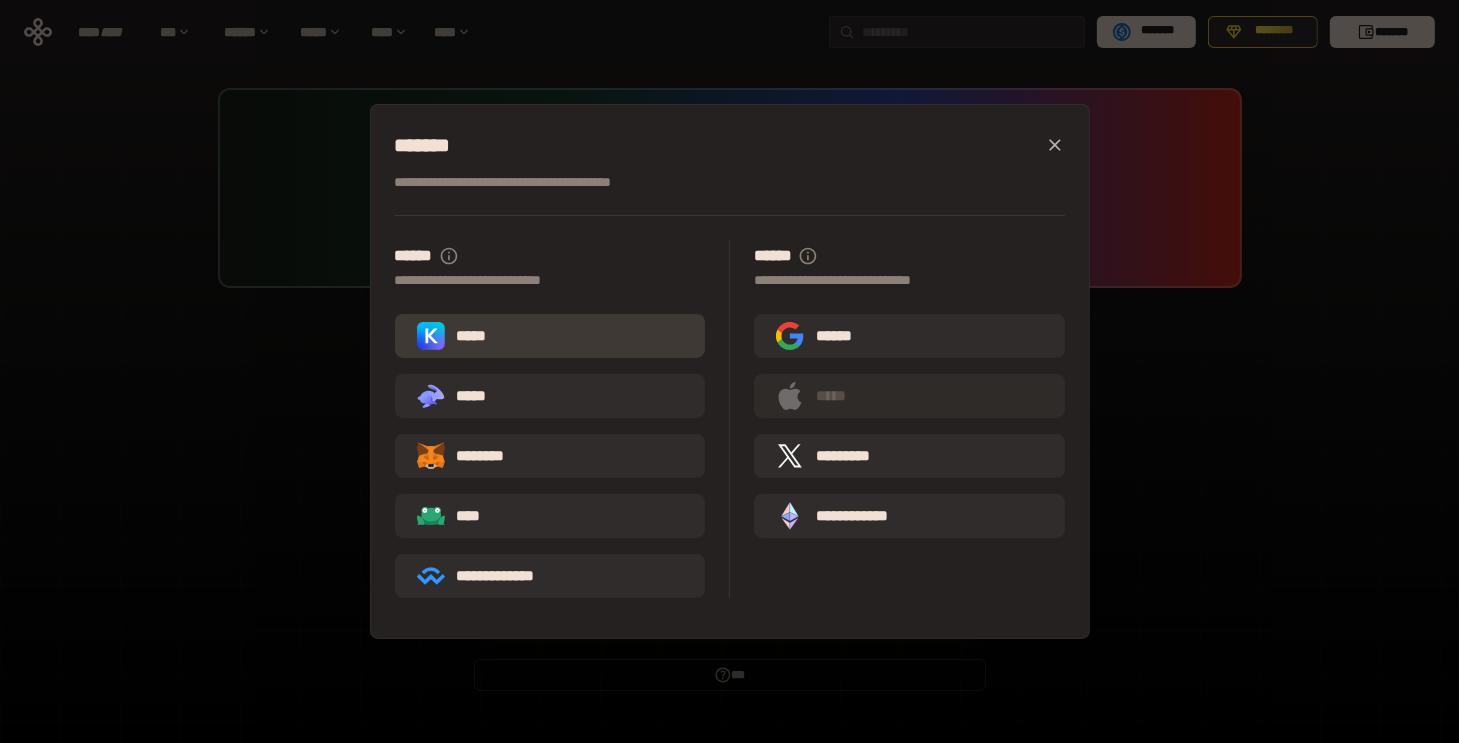 click on "*****" at bounding box center [456, 336] 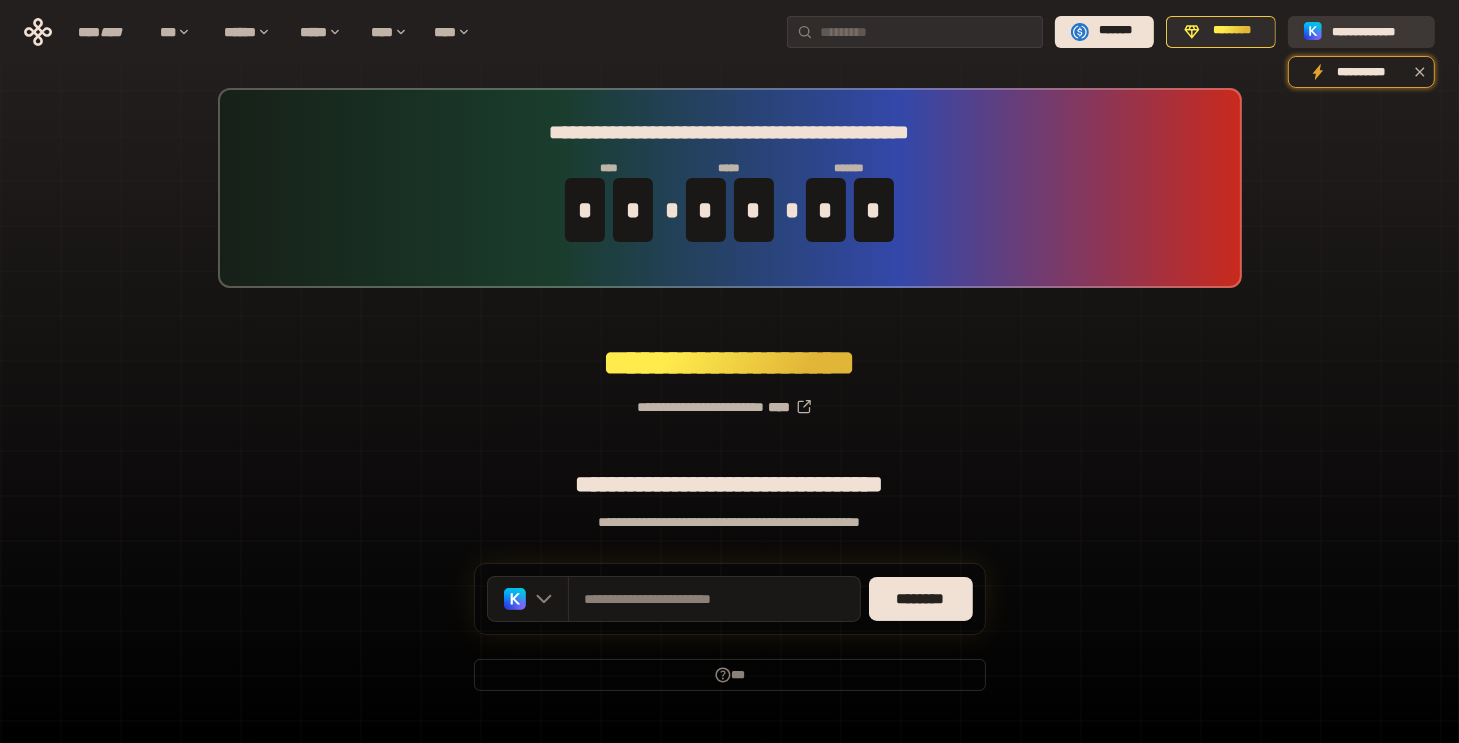 click on "**********" at bounding box center [1375, 31] 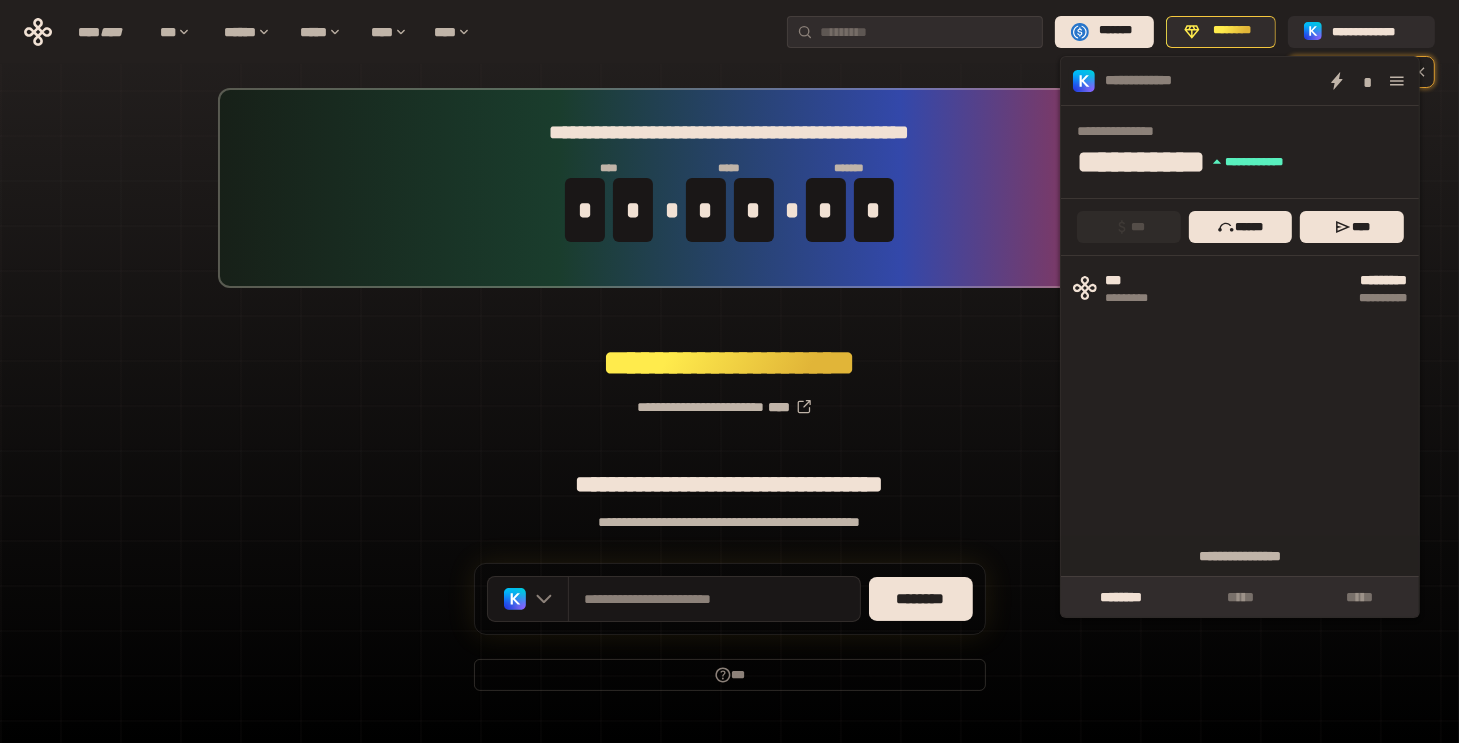 click 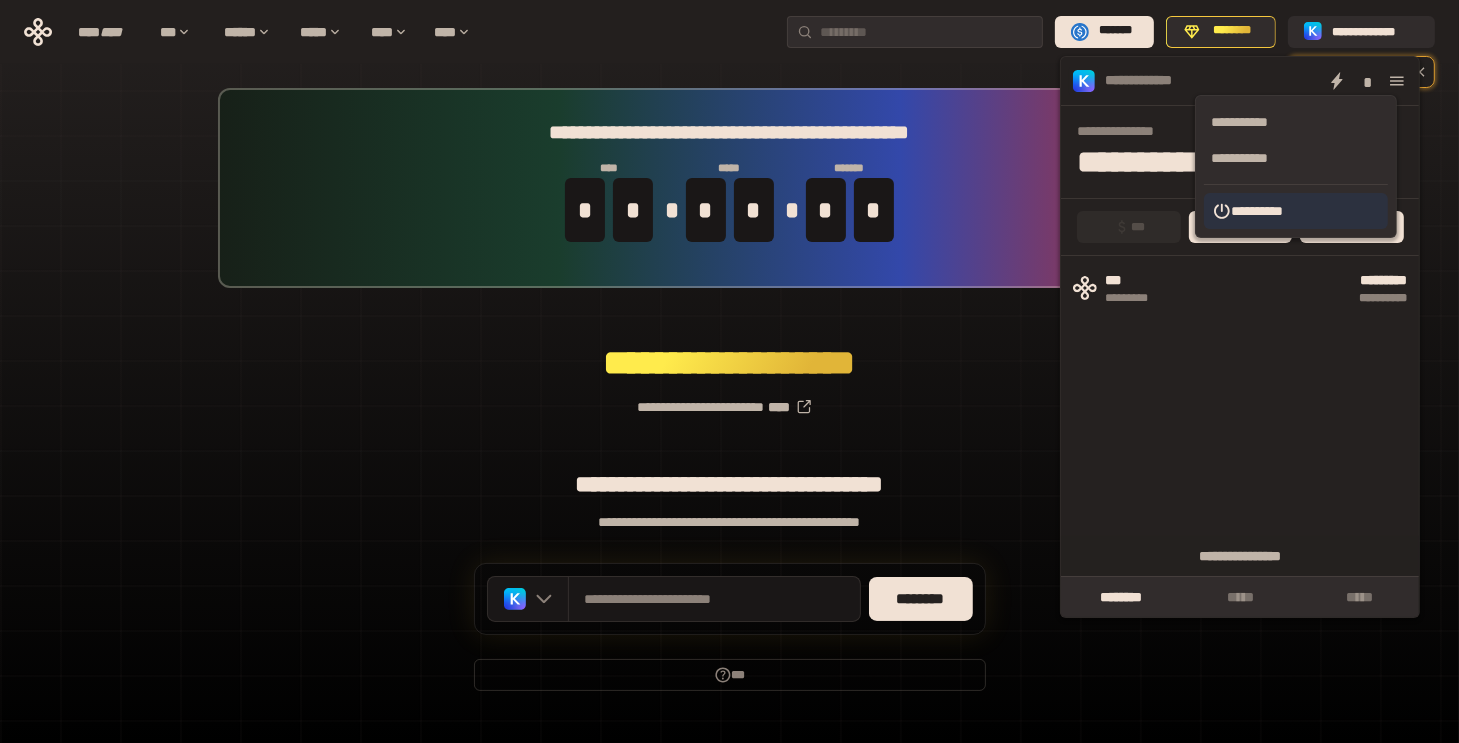 click on "**********" at bounding box center (1296, 211) 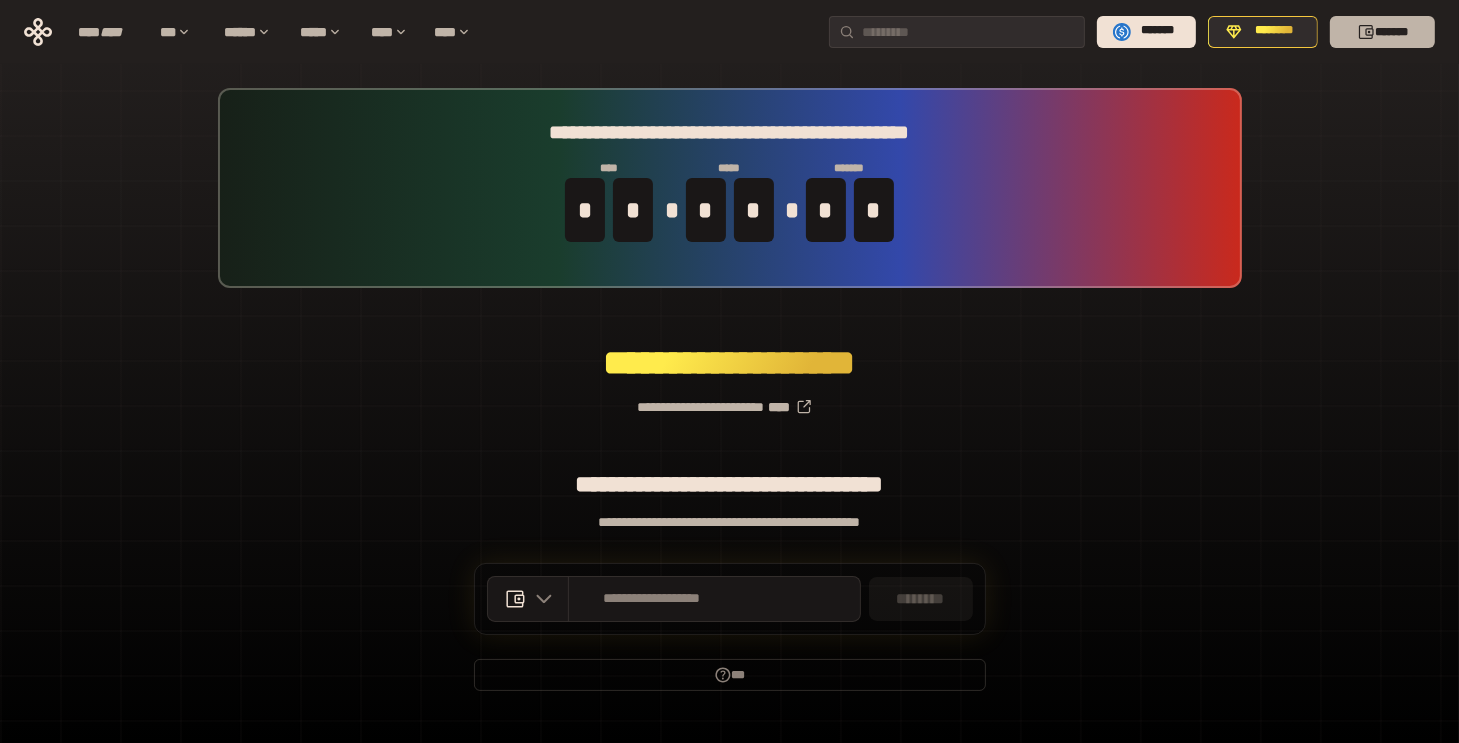 click on "*******" at bounding box center (1382, 32) 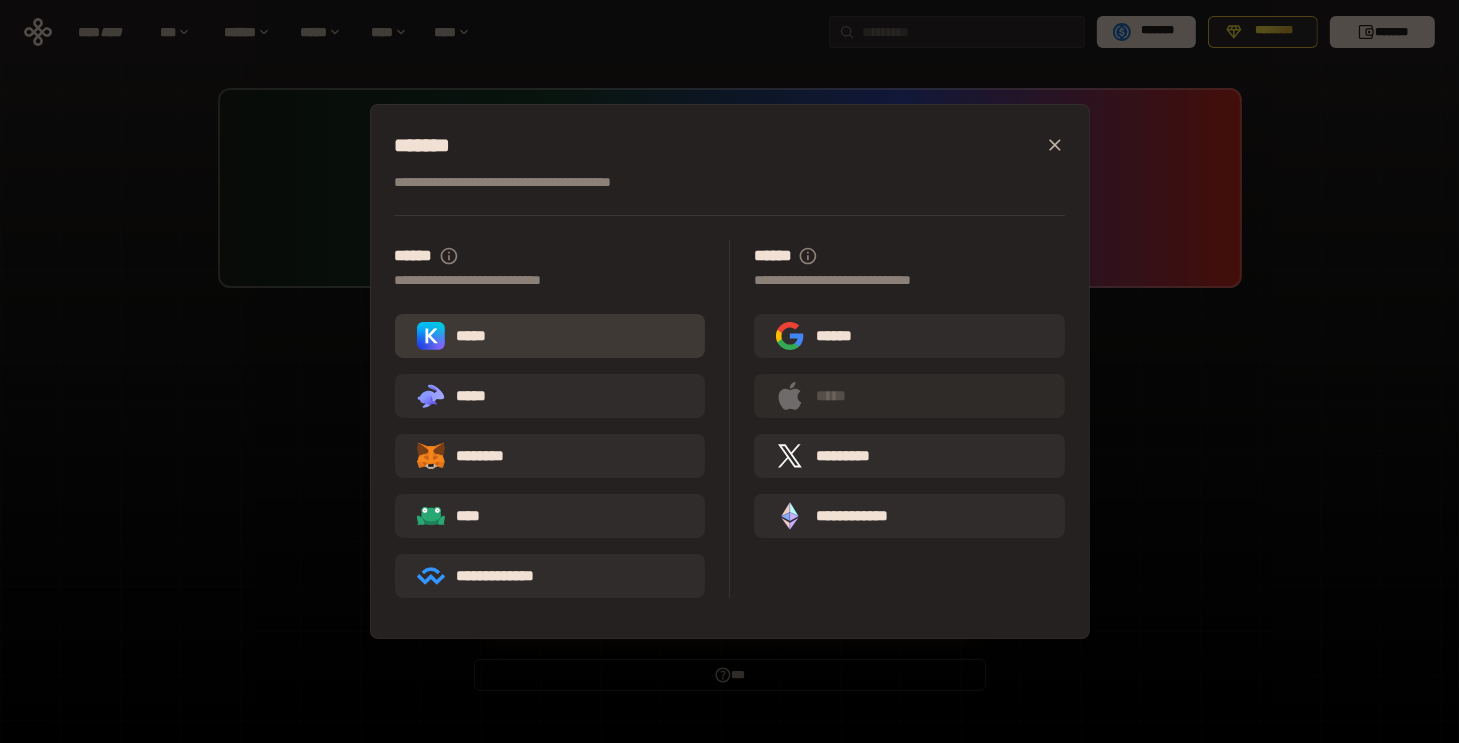 click on "*****" at bounding box center (550, 336) 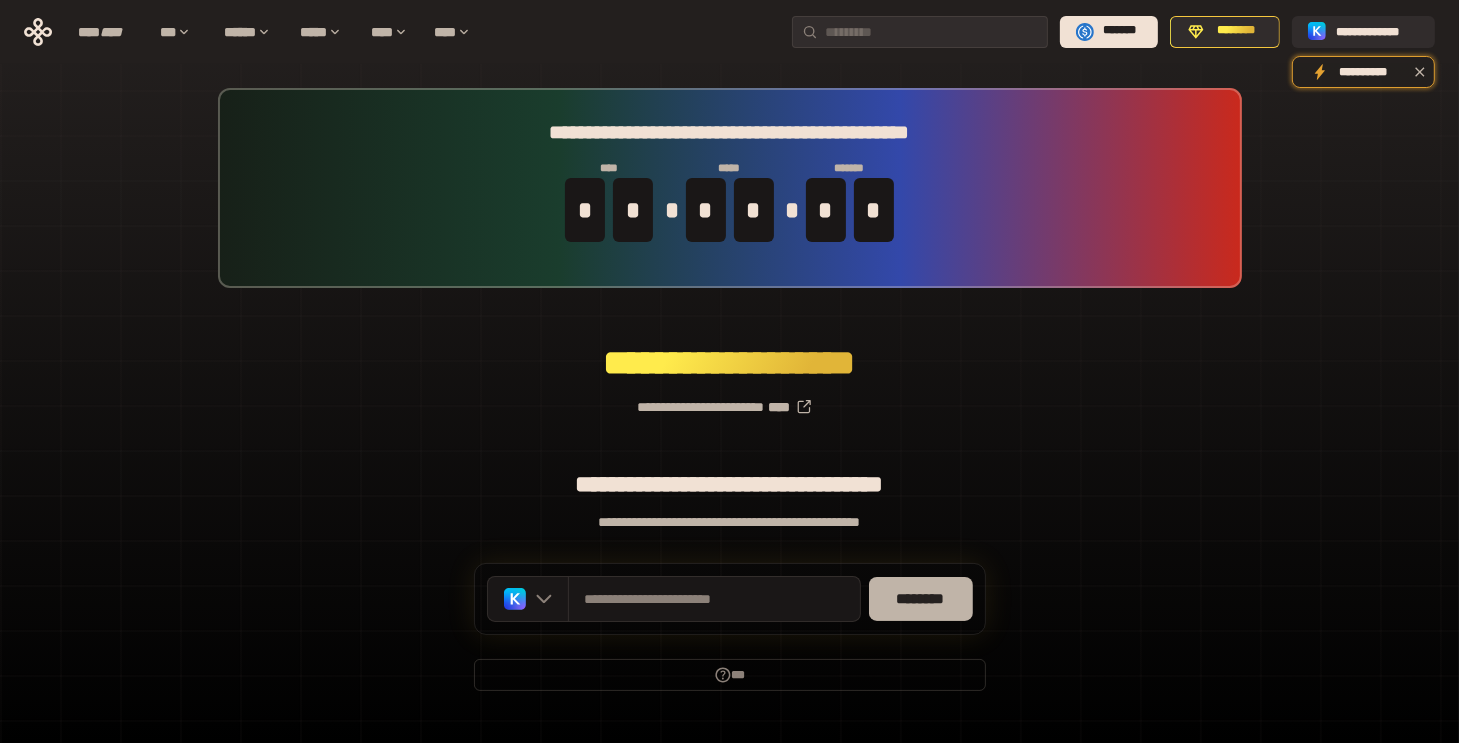 click on "********" at bounding box center [921, 599] 